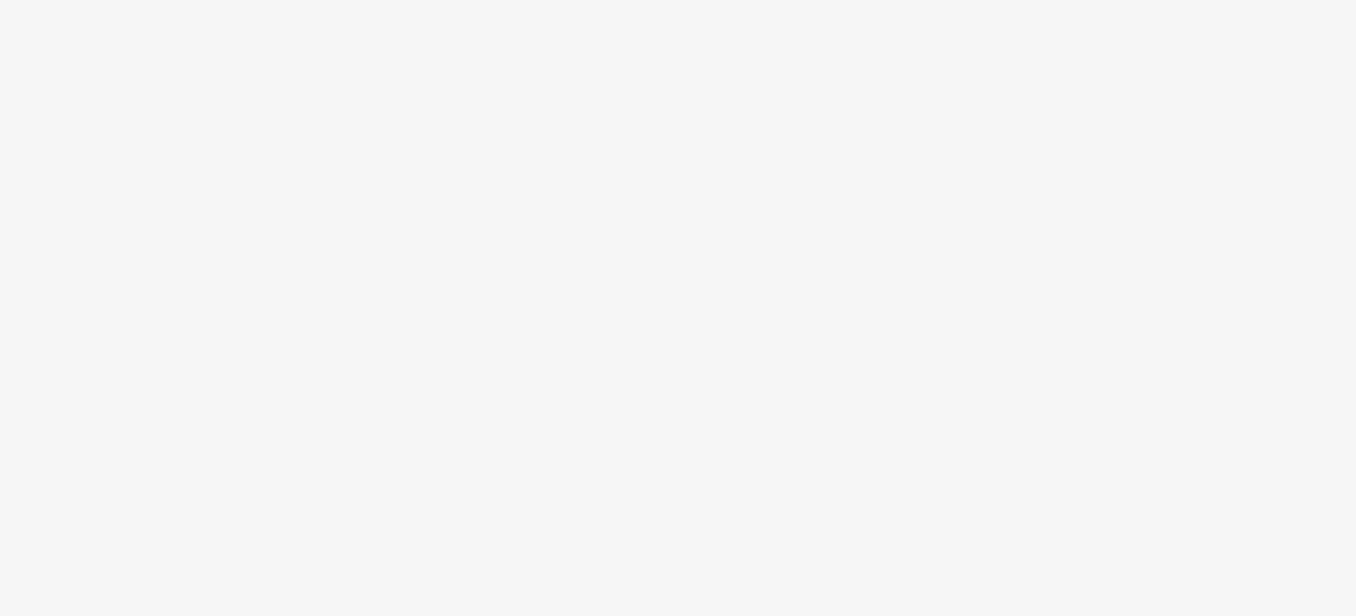 scroll, scrollTop: 0, scrollLeft: 0, axis: both 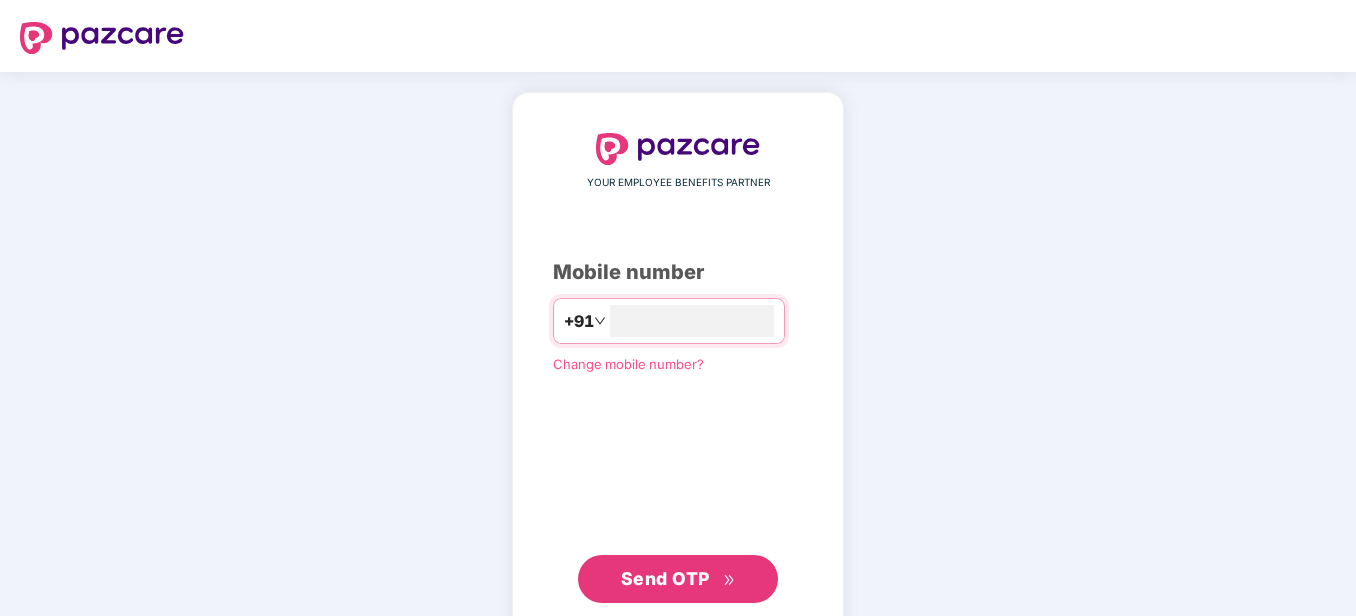 type on "**********" 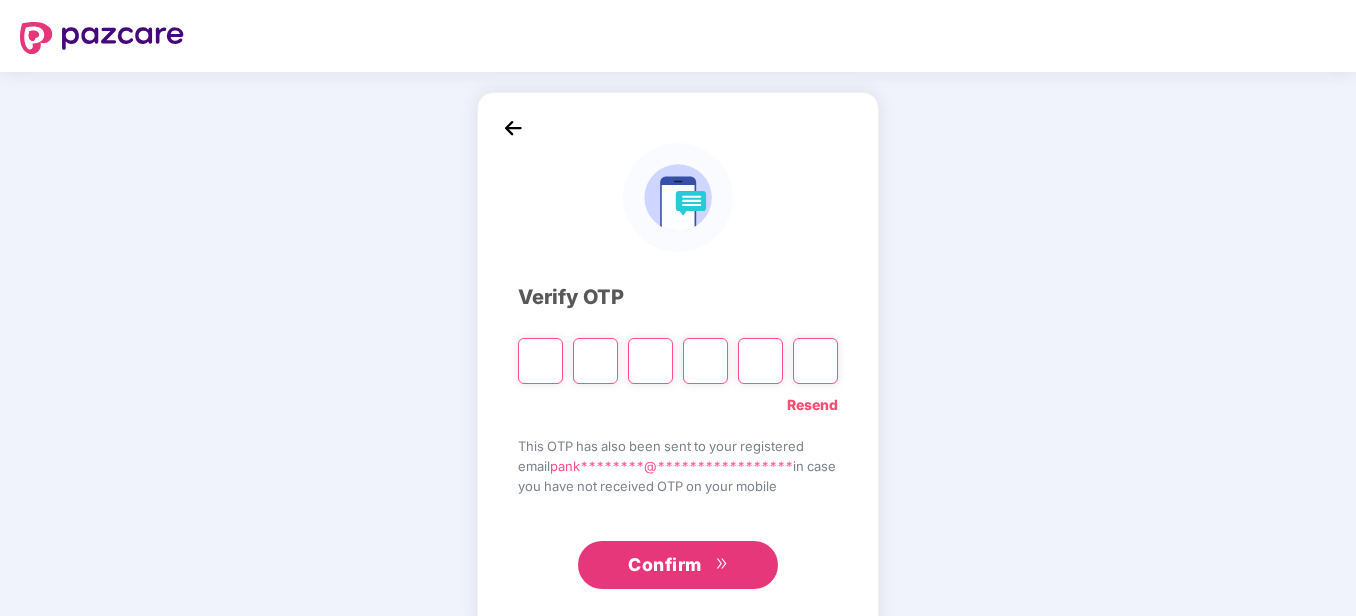 type on "*" 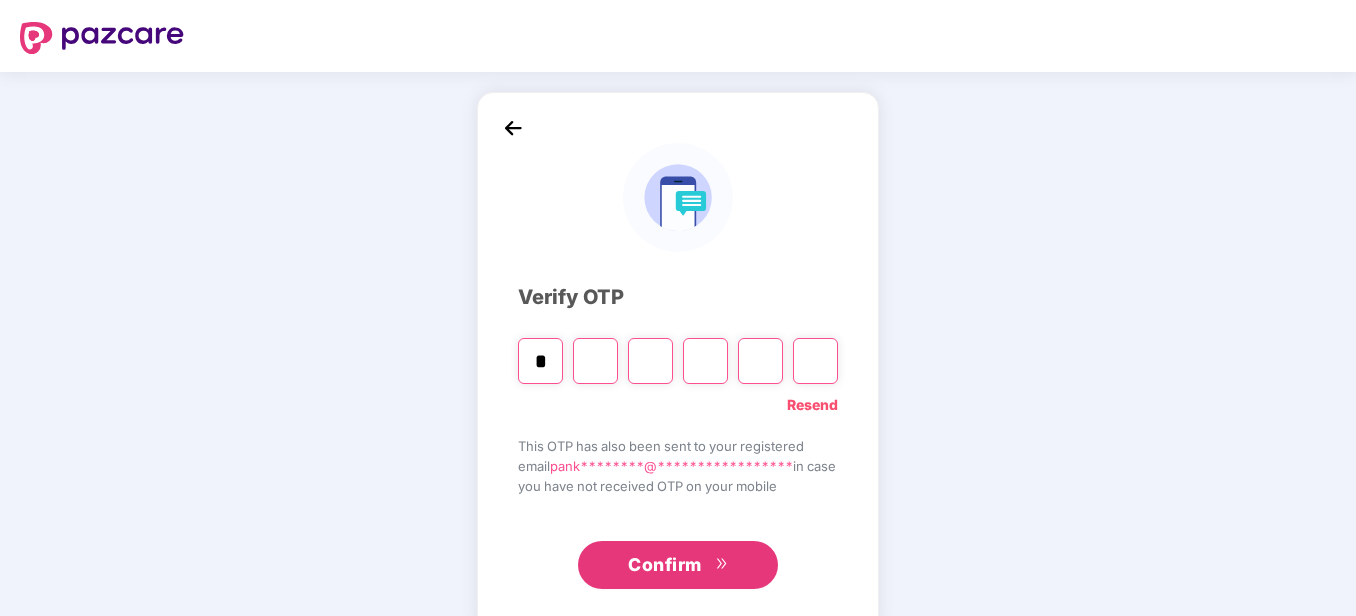 type on "*" 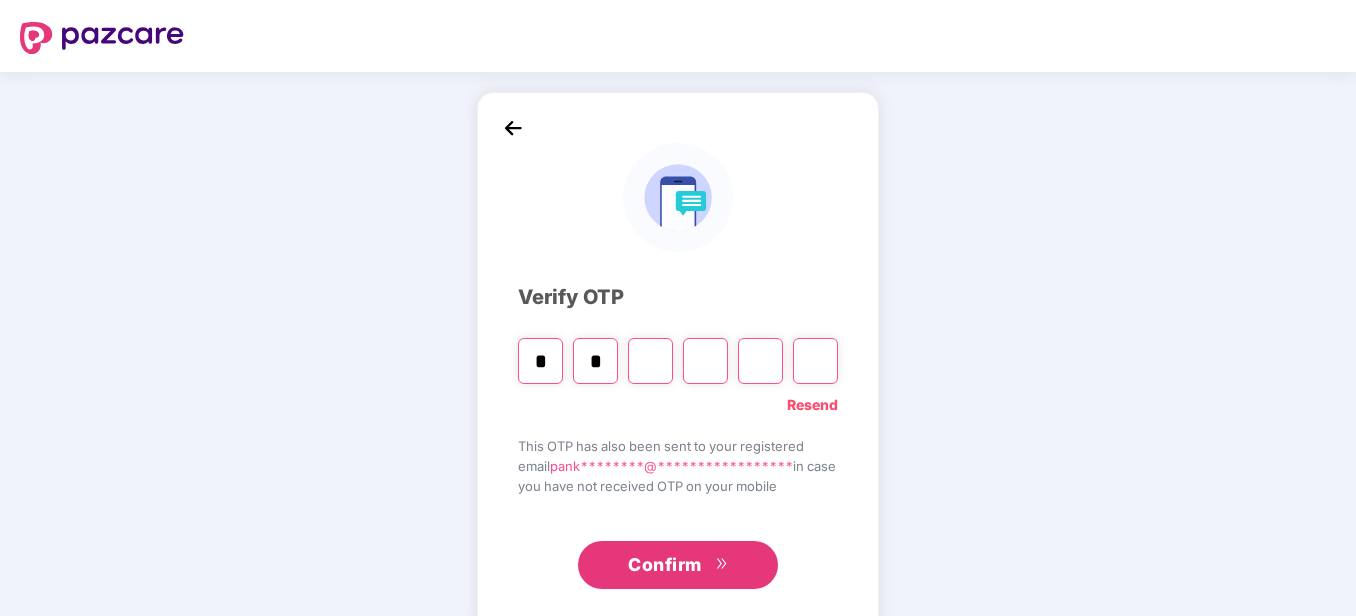 type on "*" 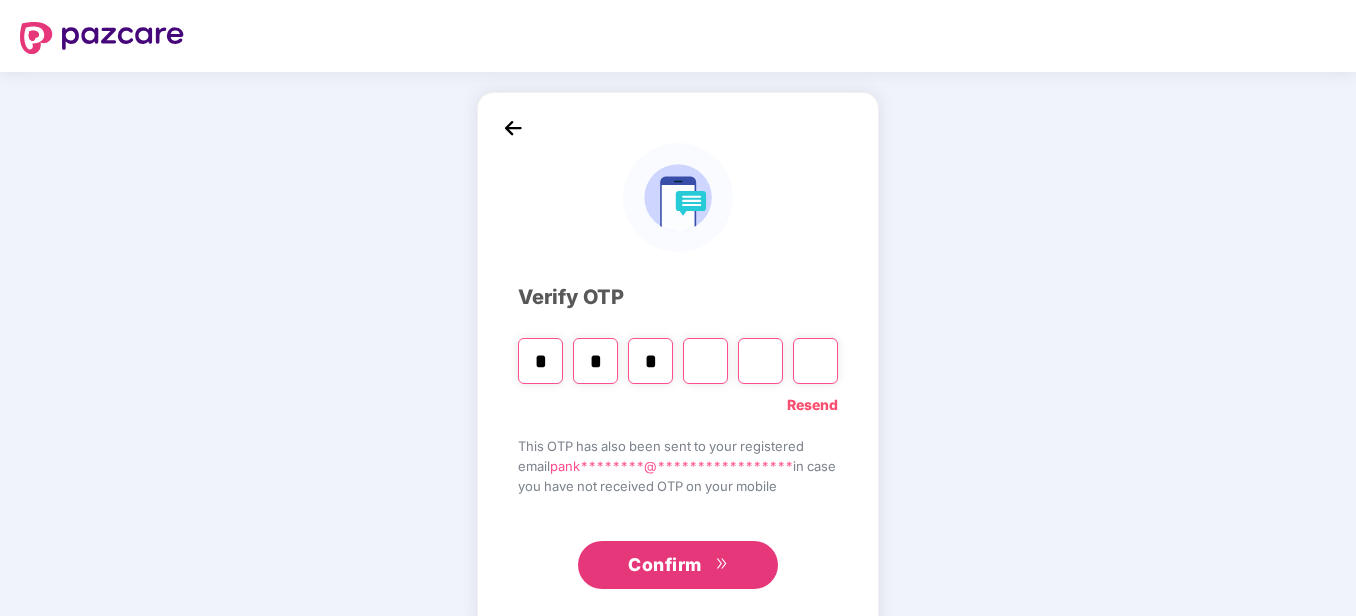 type on "*" 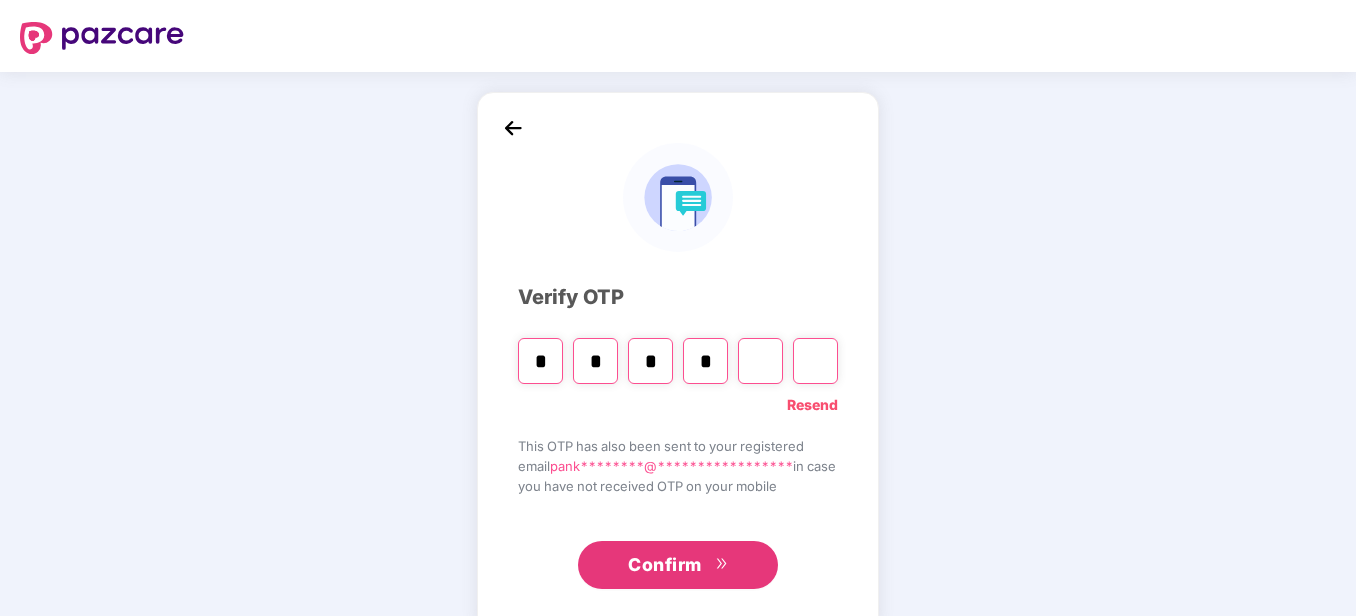 type on "*" 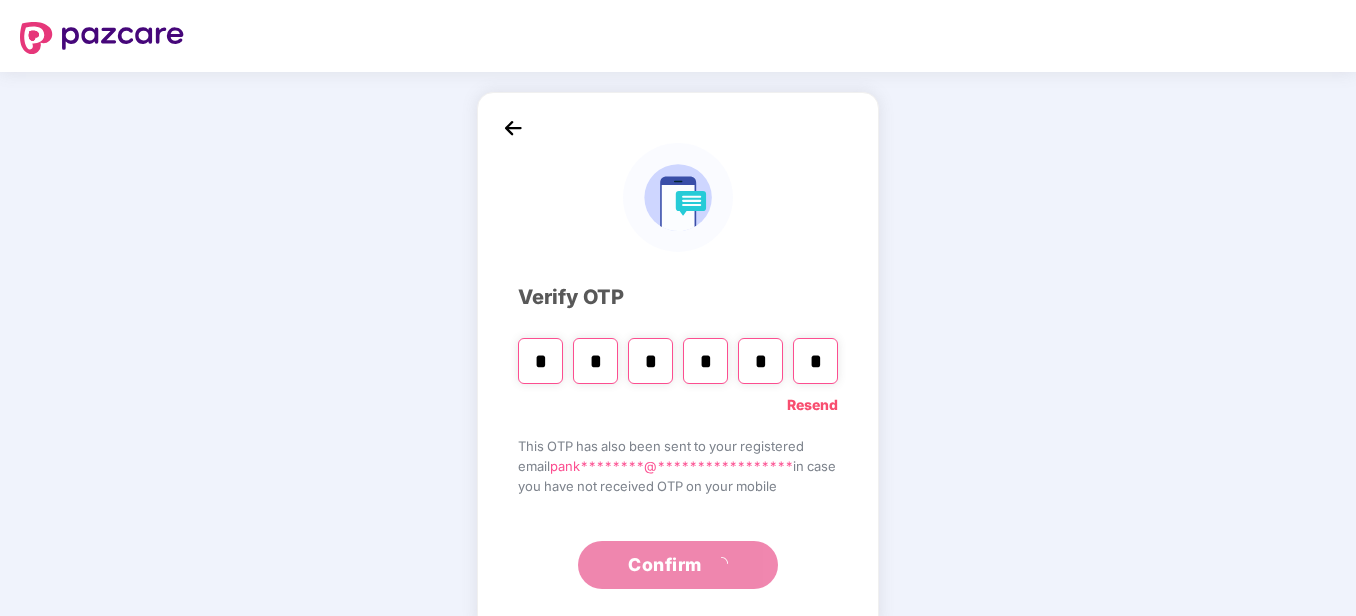 type on "*" 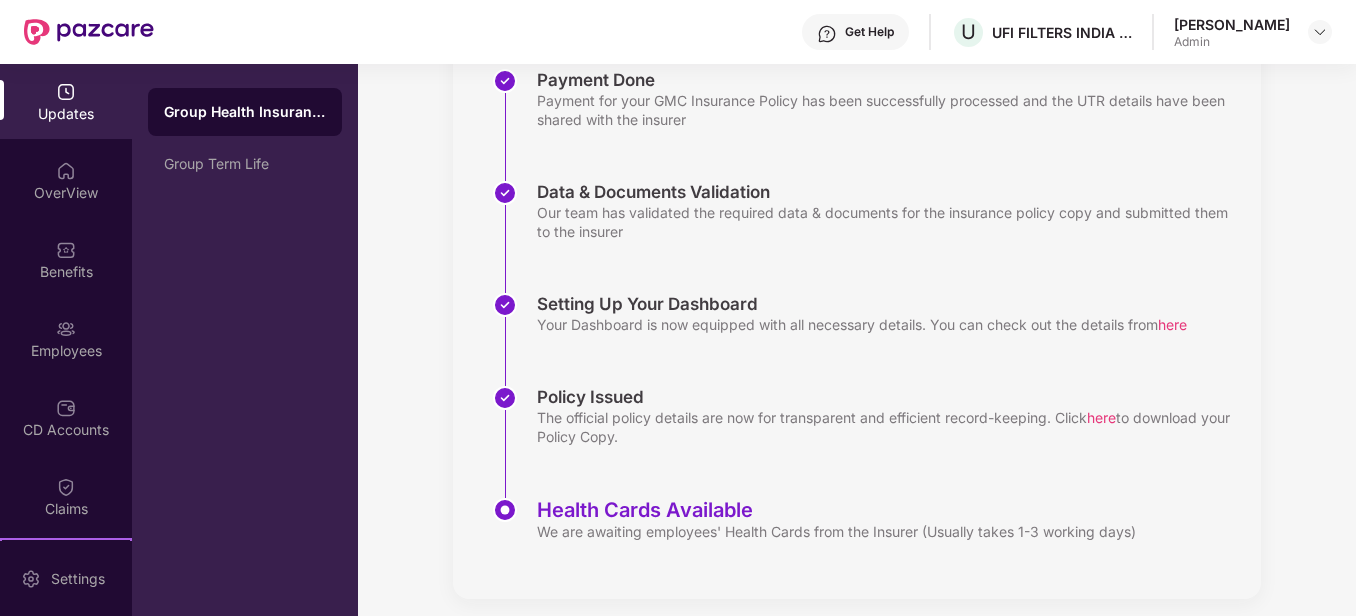 scroll, scrollTop: 335, scrollLeft: 0, axis: vertical 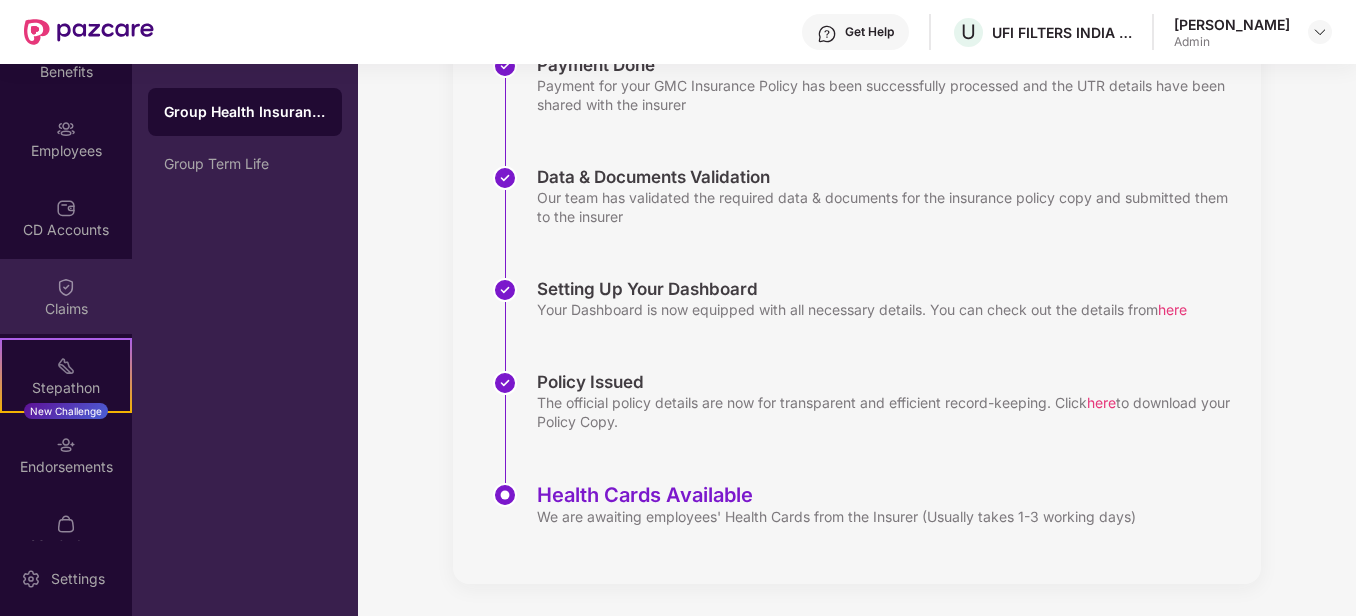 click on "Claims" at bounding box center (66, 309) 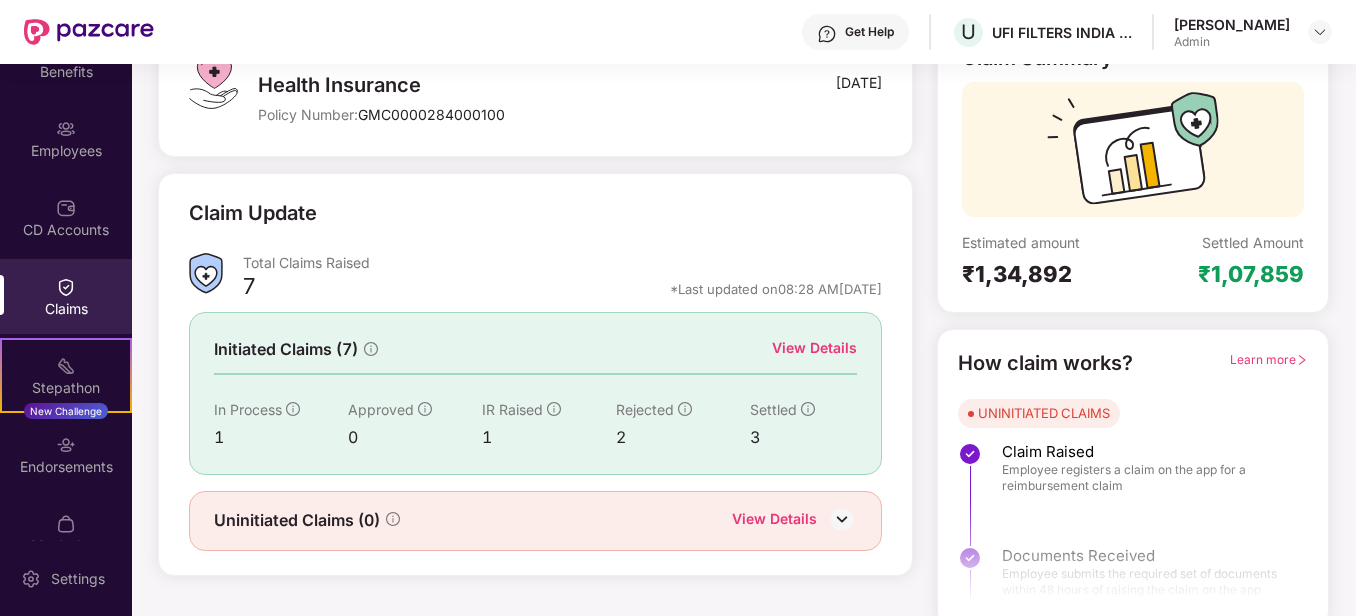 scroll, scrollTop: 167, scrollLeft: 0, axis: vertical 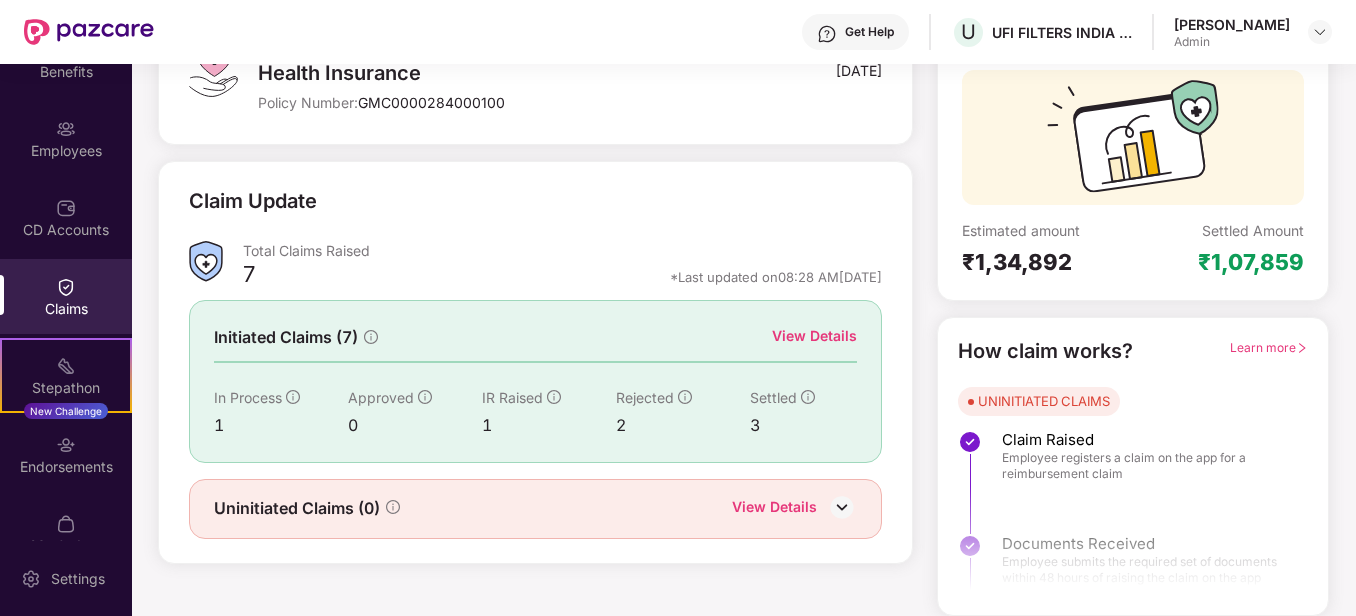 click on "Learn more" at bounding box center [1269, 347] 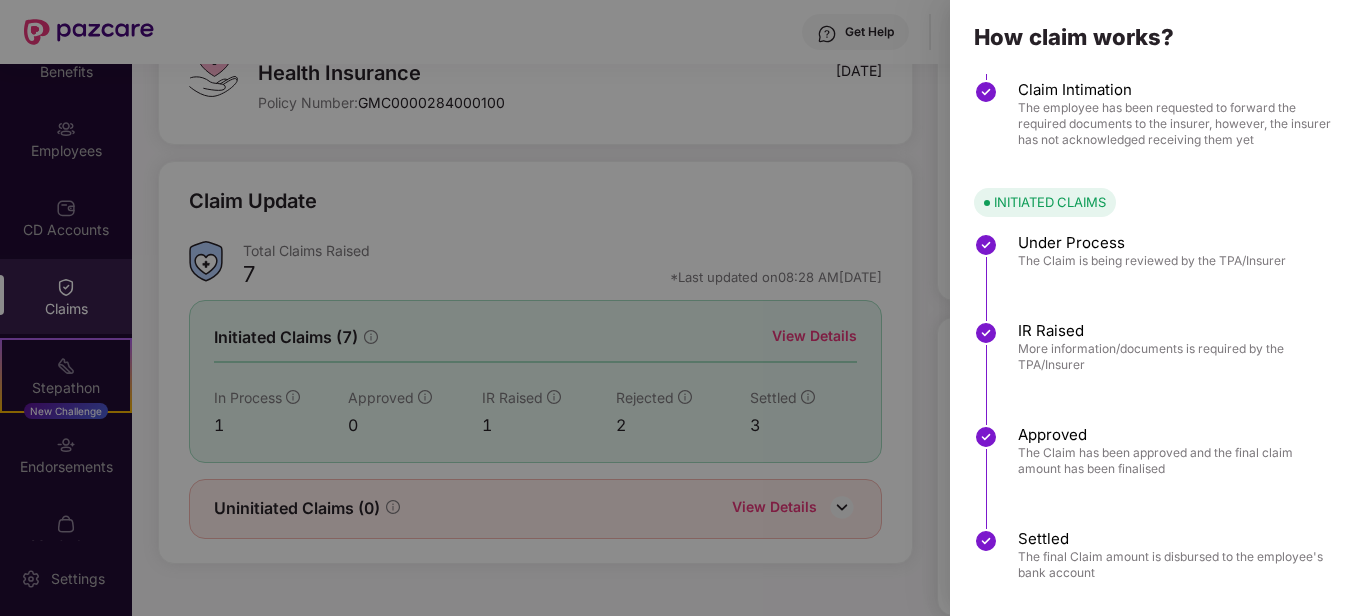 scroll, scrollTop: 267, scrollLeft: 0, axis: vertical 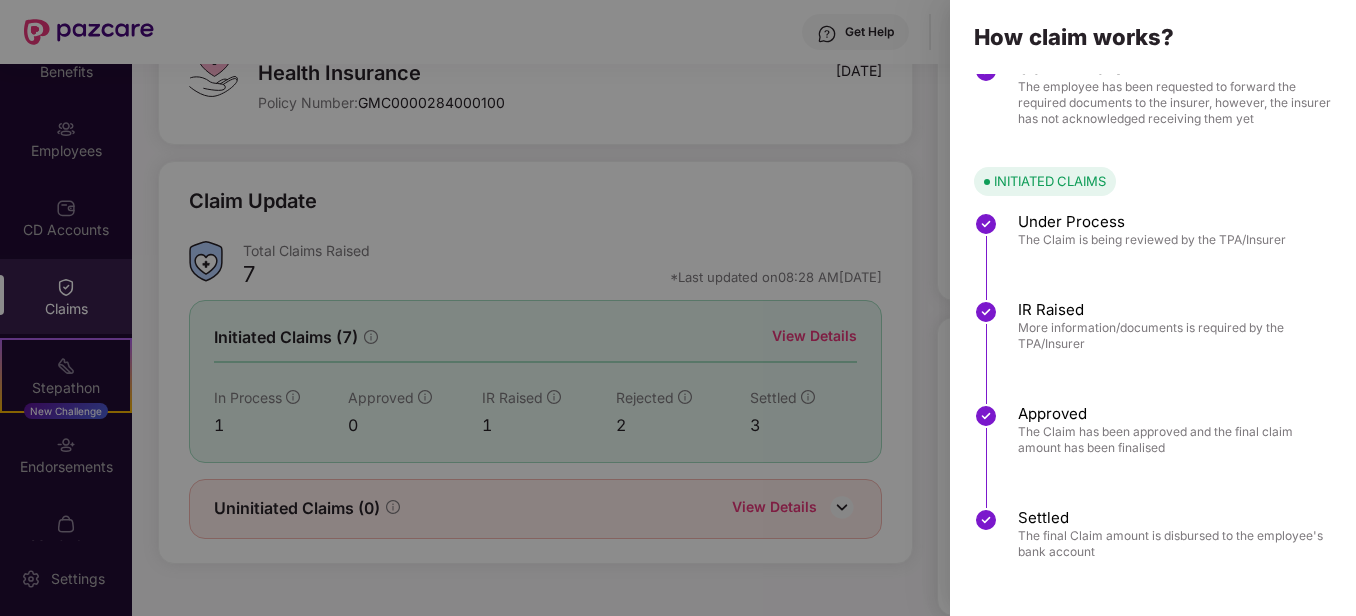 click at bounding box center [678, 308] 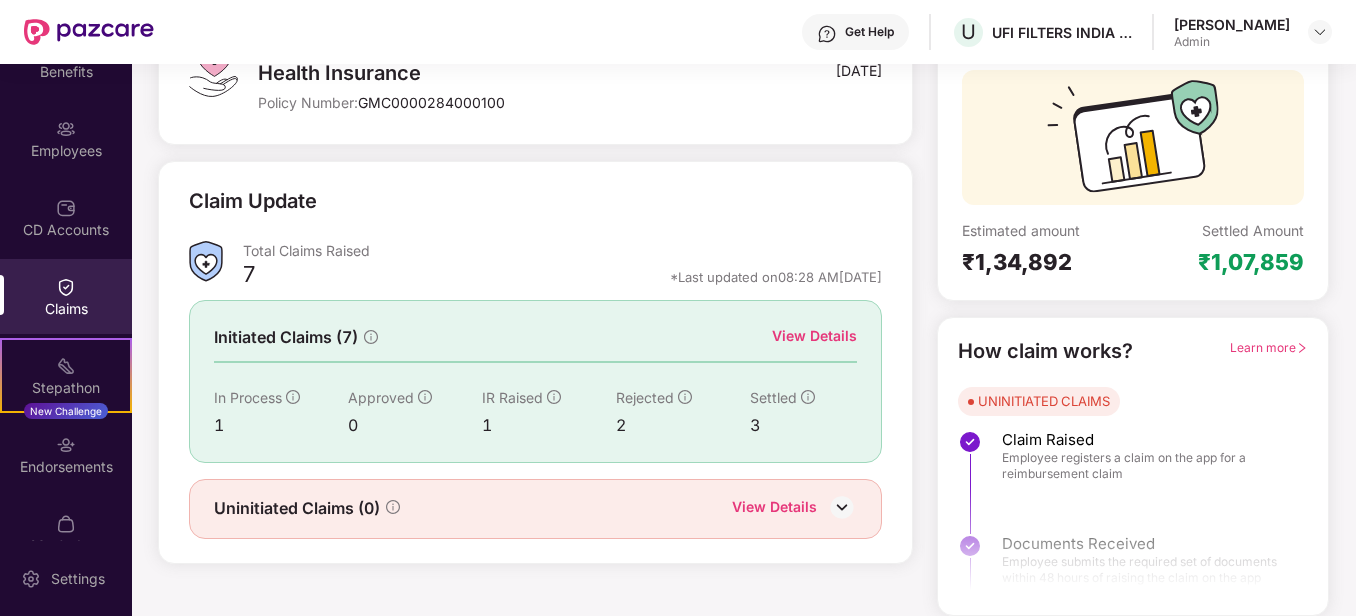 click on "View Details" at bounding box center [814, 336] 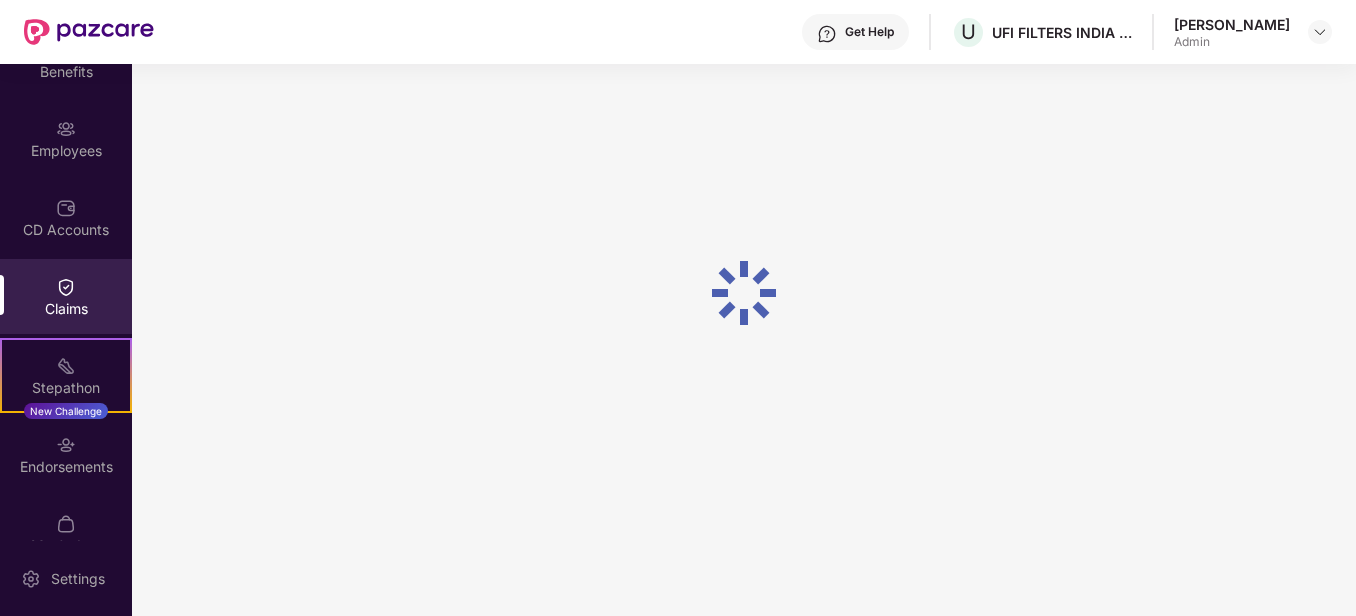 scroll, scrollTop: 64, scrollLeft: 0, axis: vertical 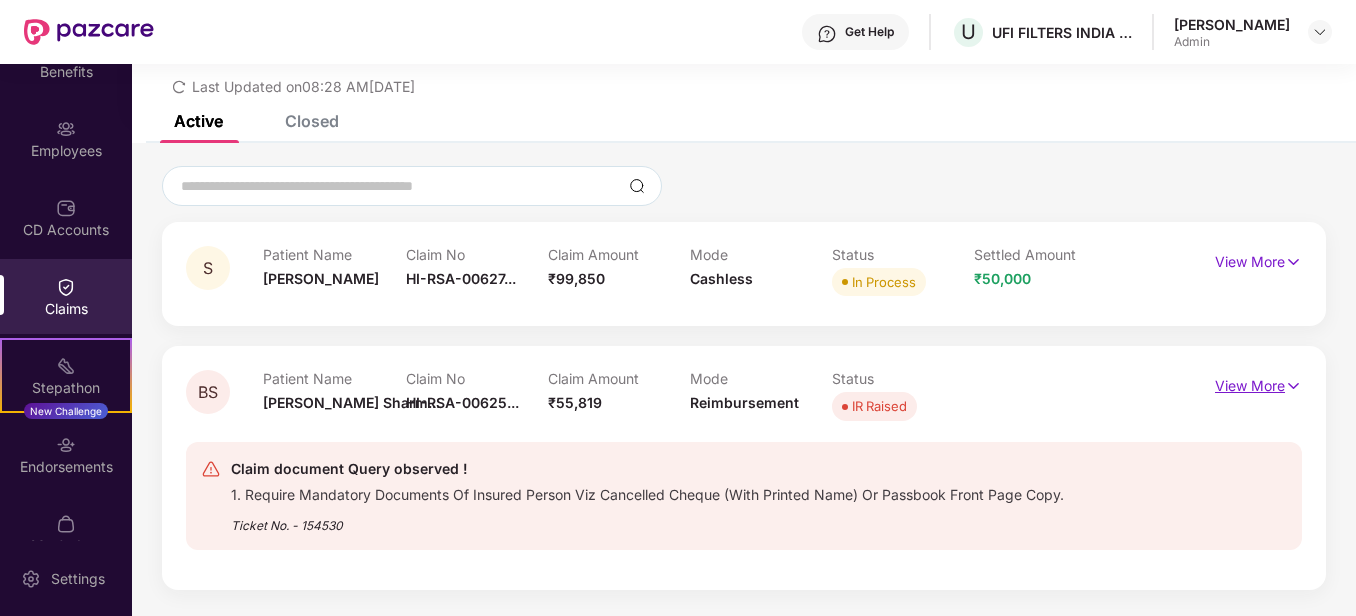 click on "View More" at bounding box center (1258, 383) 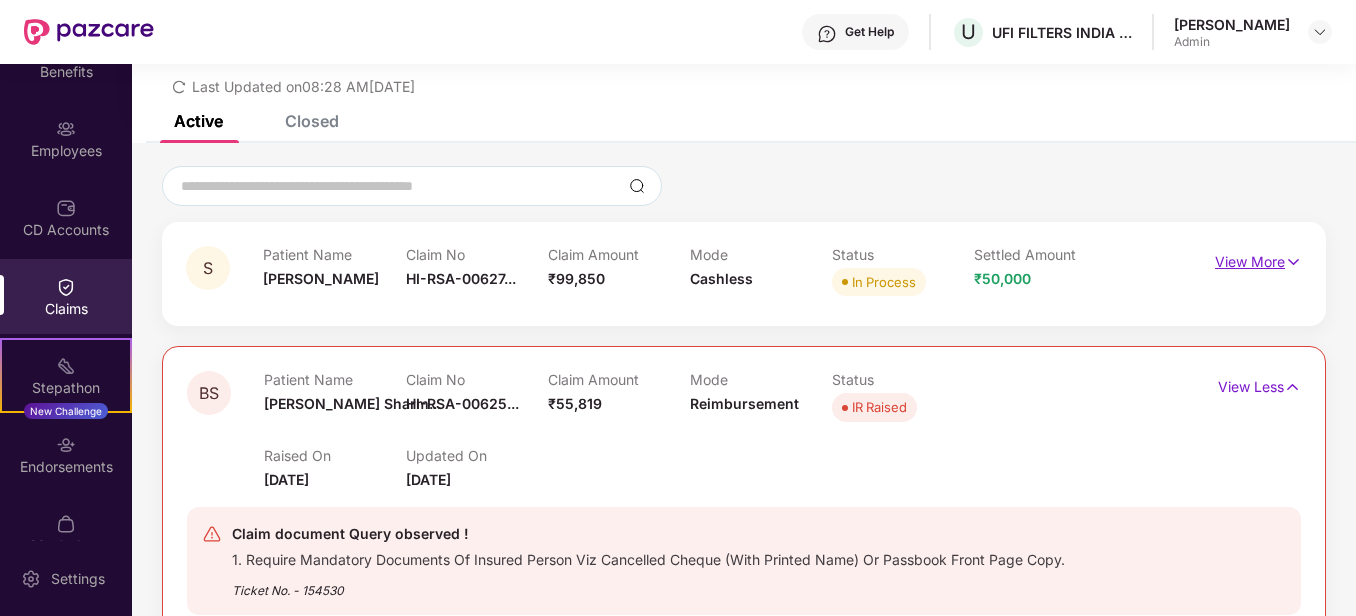 click on "View More" at bounding box center [1258, 259] 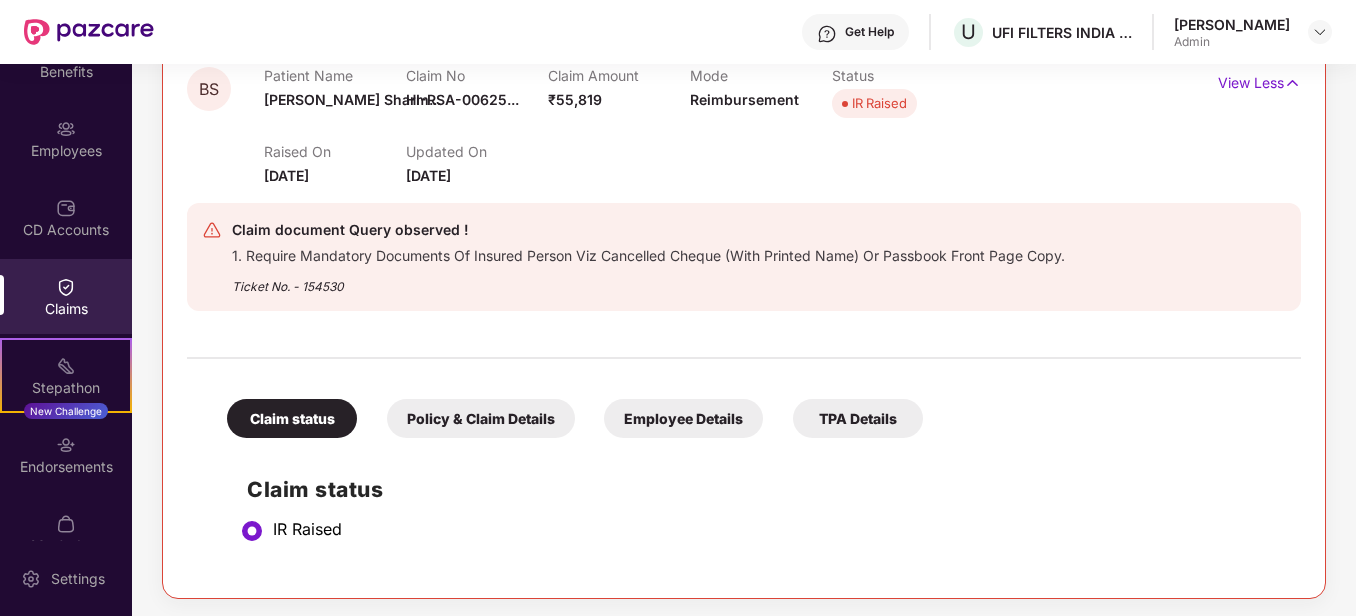 scroll, scrollTop: 942, scrollLeft: 0, axis: vertical 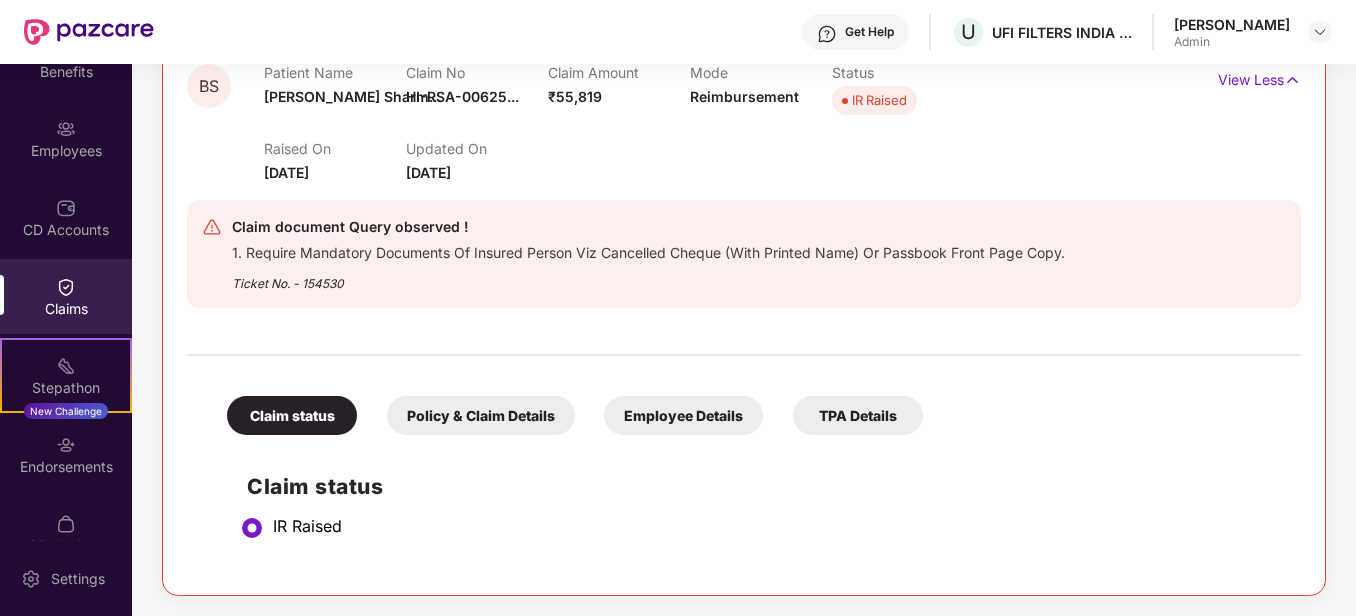 click on "Claim status" at bounding box center (764, 486) 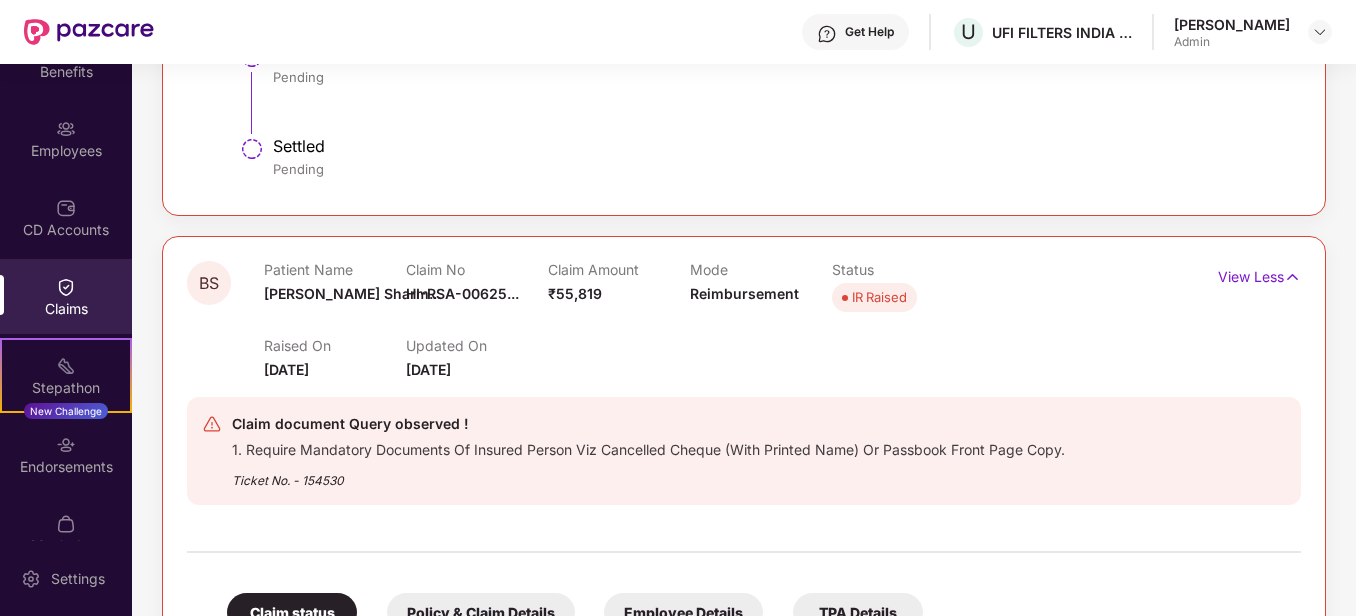 scroll, scrollTop: 742, scrollLeft: 0, axis: vertical 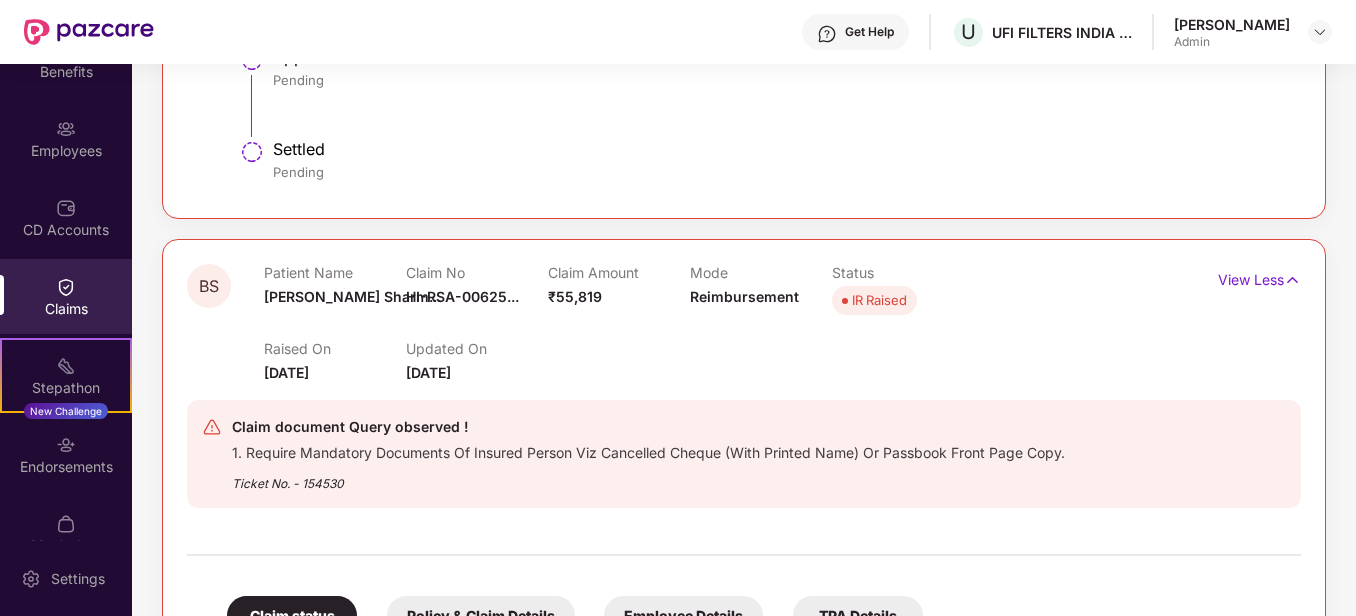 click on "Claims" at bounding box center (66, 309) 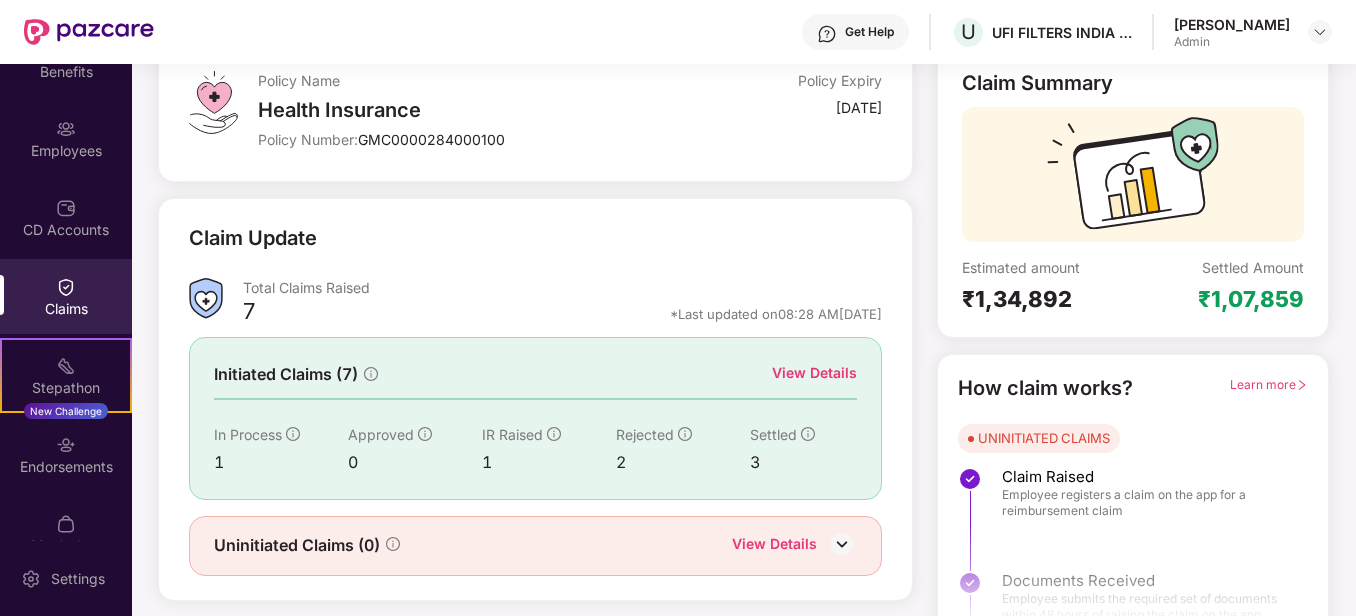 scroll, scrollTop: 167, scrollLeft: 0, axis: vertical 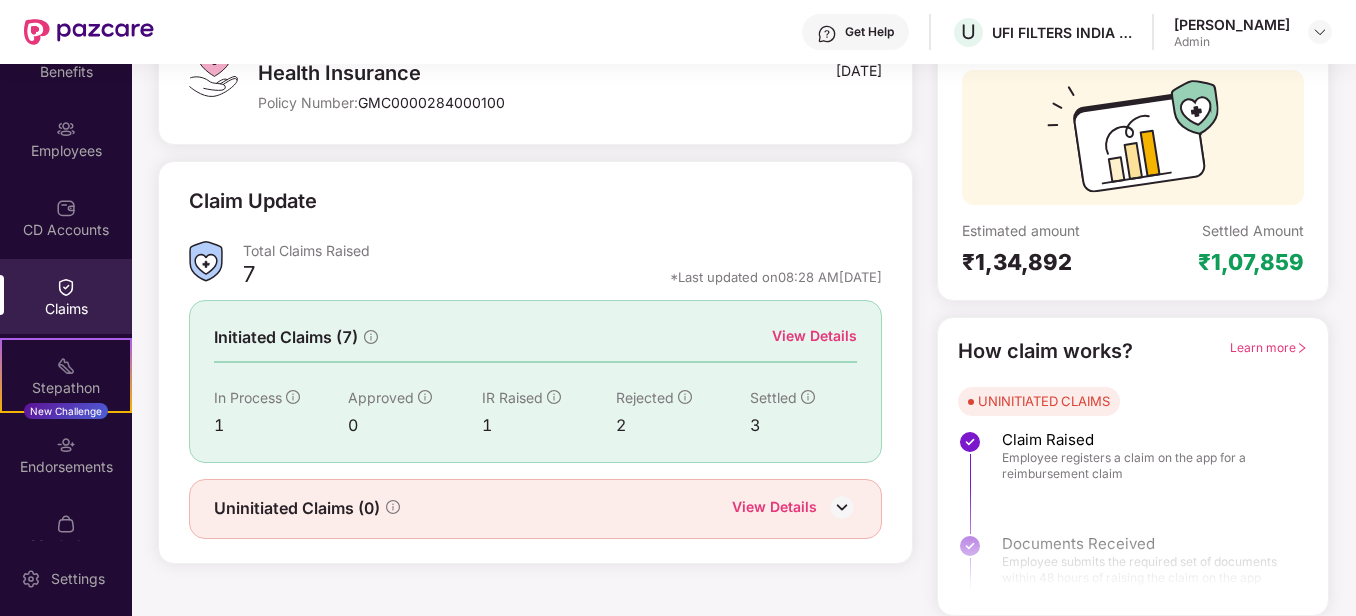 click on "Learn more" at bounding box center [1269, 347] 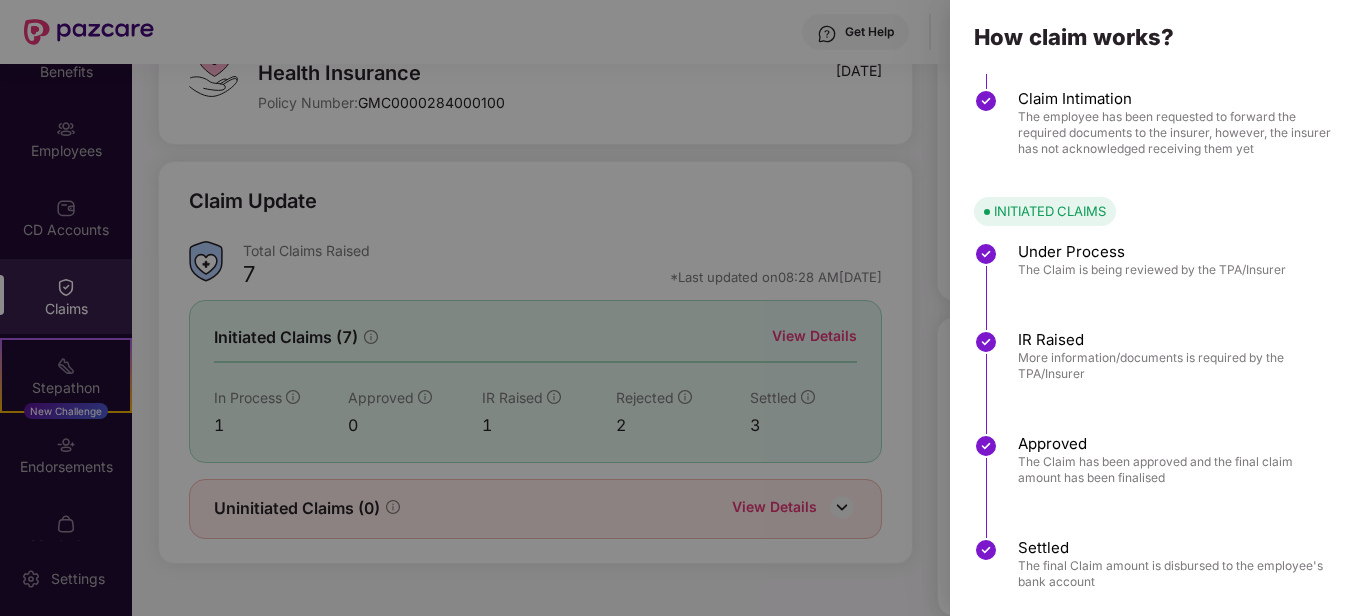 scroll, scrollTop: 267, scrollLeft: 0, axis: vertical 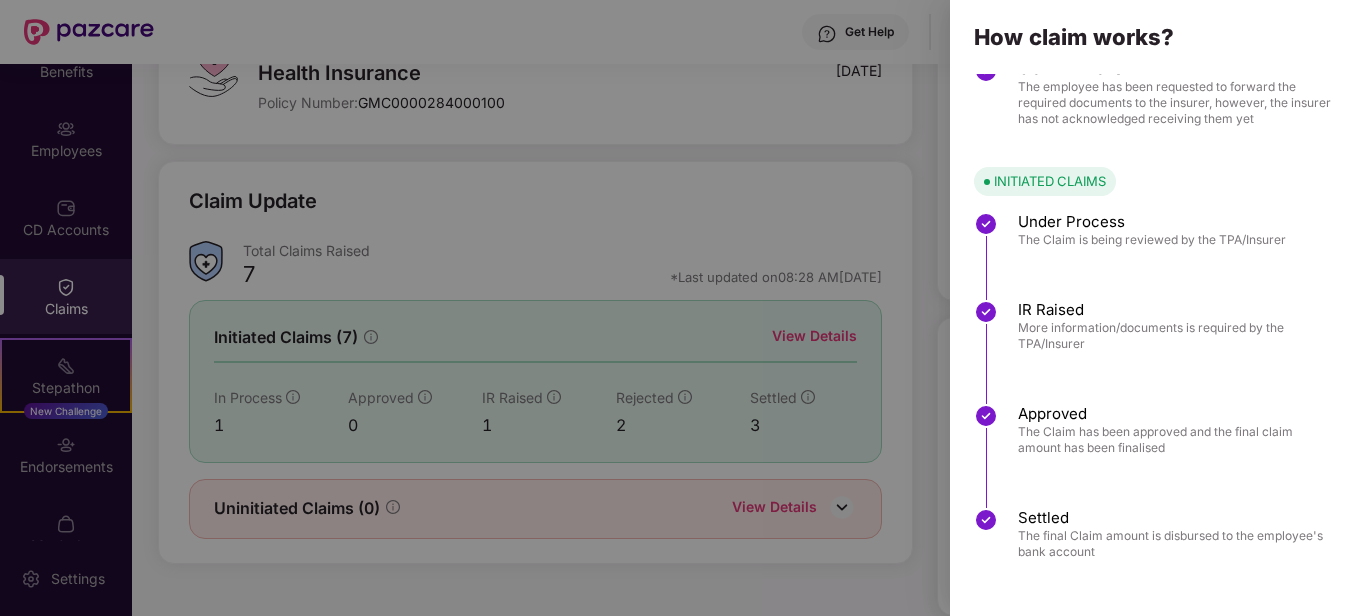 click at bounding box center (678, 308) 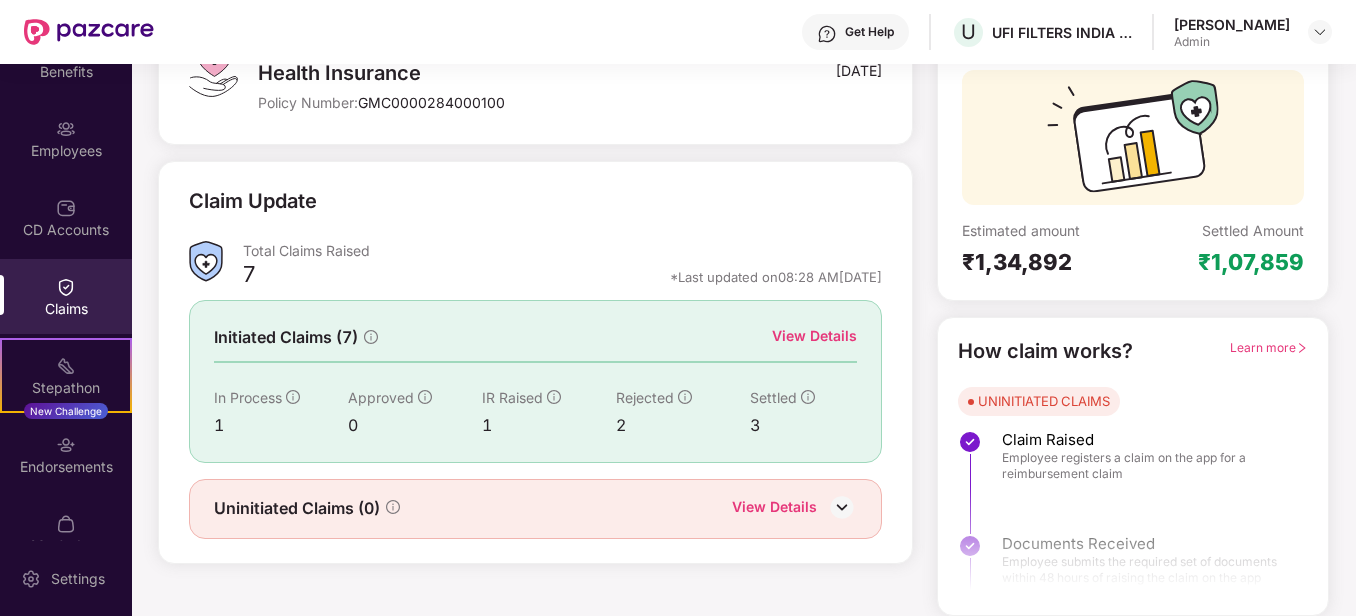 click on "View Details" at bounding box center [814, 336] 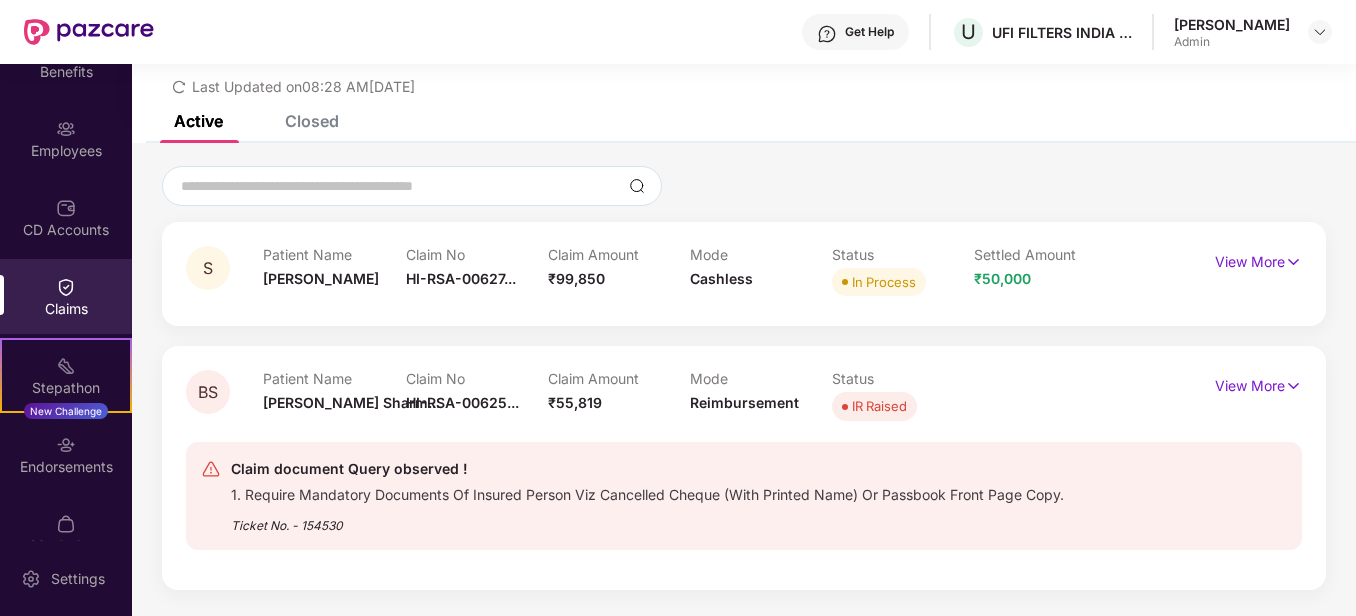 scroll, scrollTop: 64, scrollLeft: 0, axis: vertical 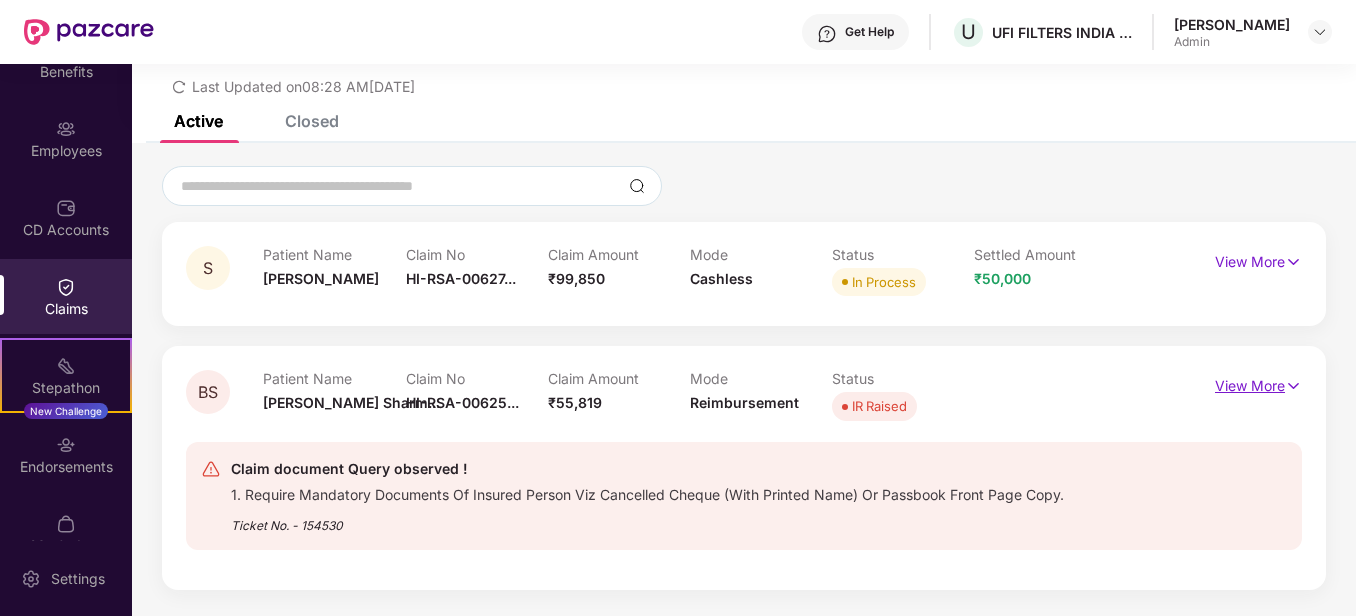 click on "View More" at bounding box center [1258, 383] 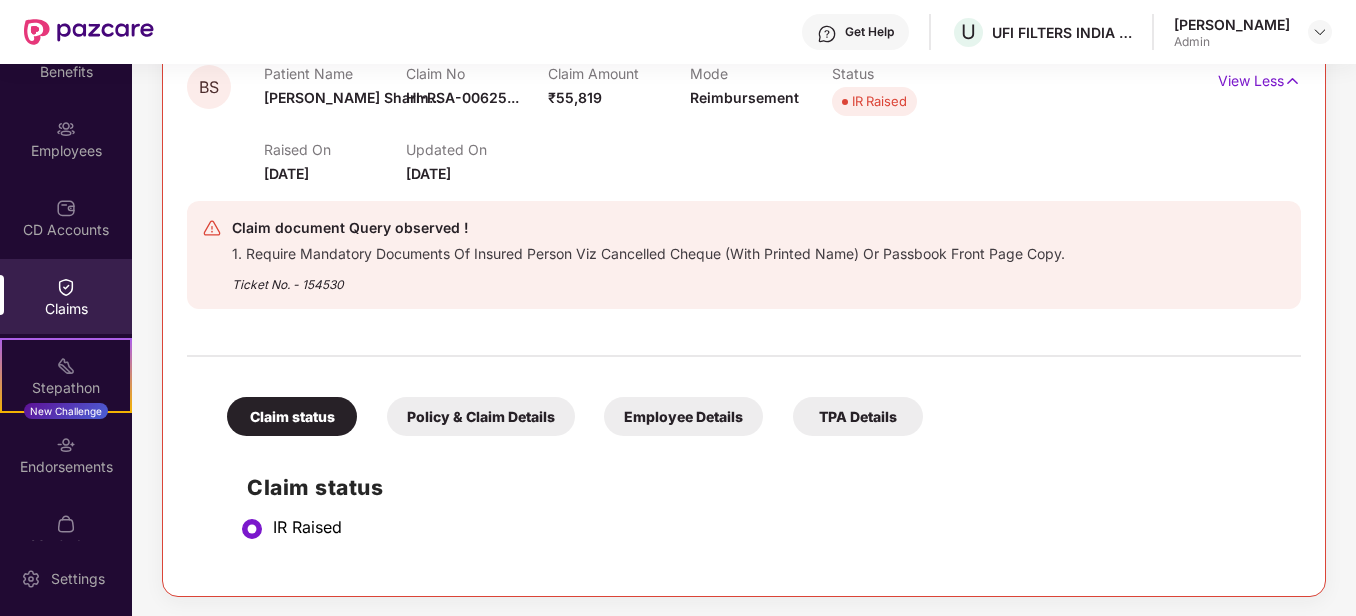 scroll, scrollTop: 371, scrollLeft: 0, axis: vertical 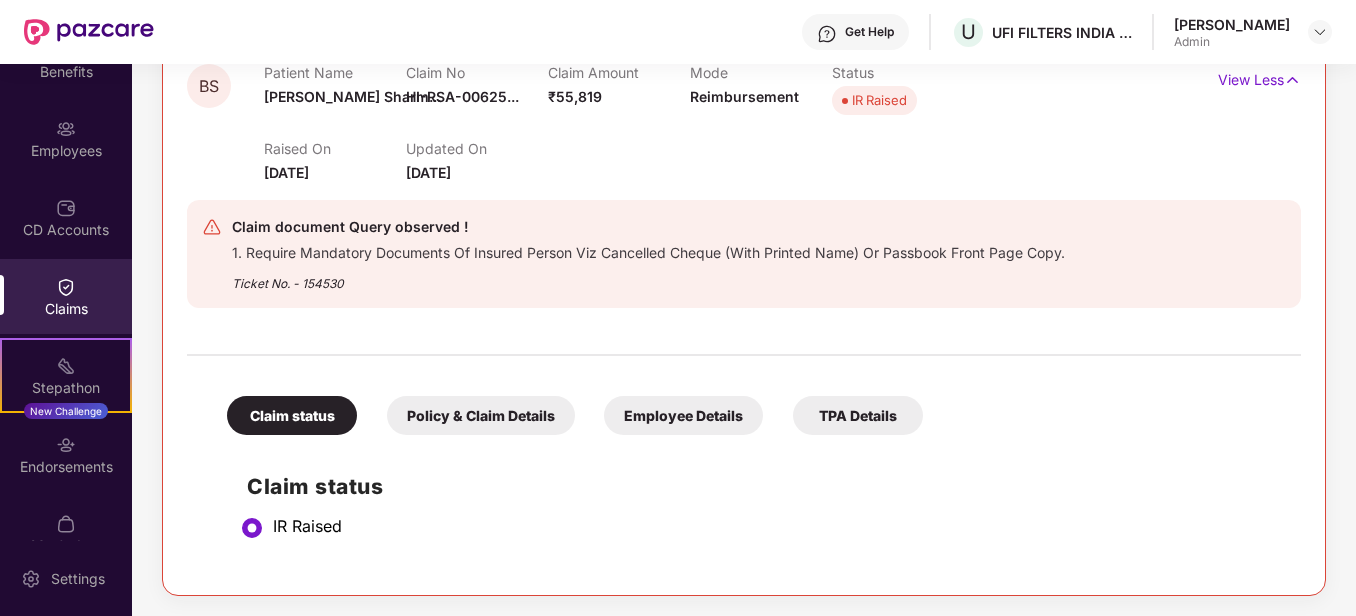 click on "Claims" at bounding box center [66, 308] 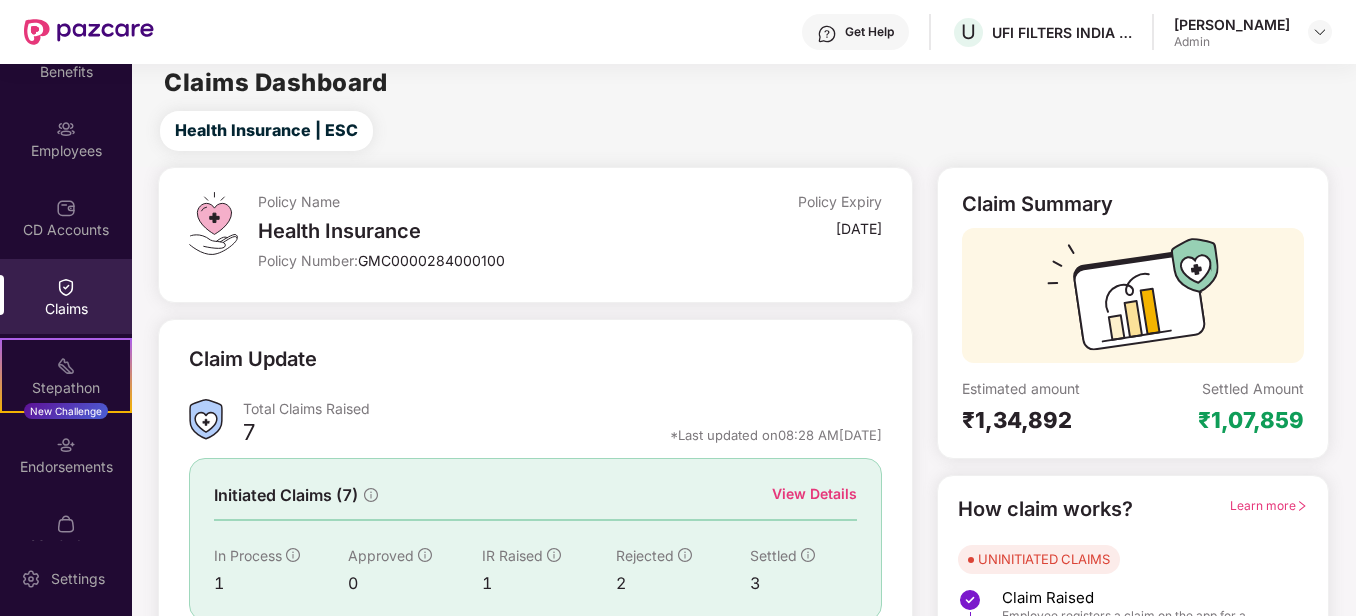 scroll, scrollTop: 0, scrollLeft: 0, axis: both 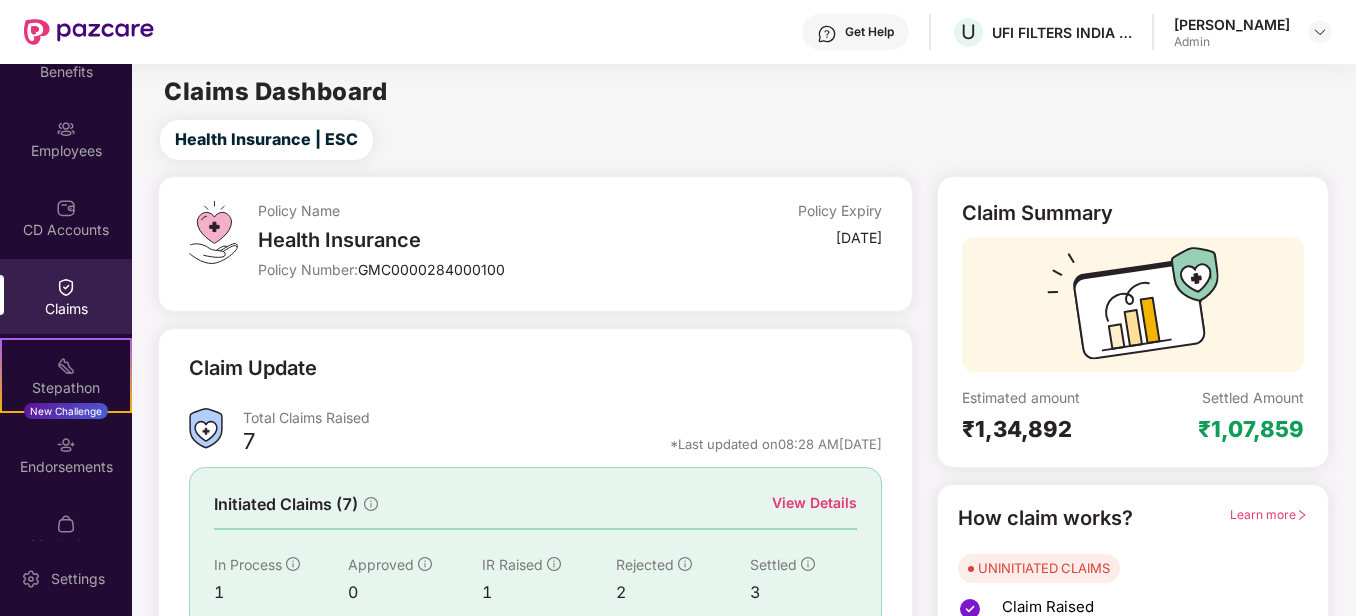 click on "Total Claims Raised" at bounding box center [562, 417] 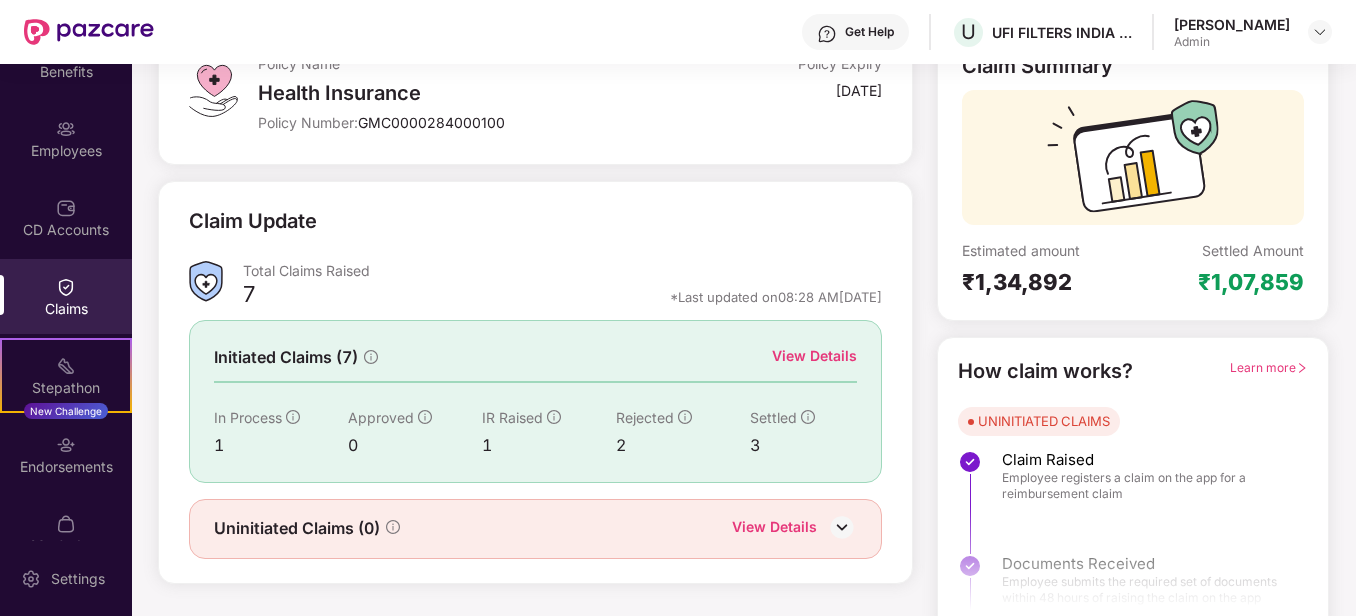 scroll, scrollTop: 167, scrollLeft: 0, axis: vertical 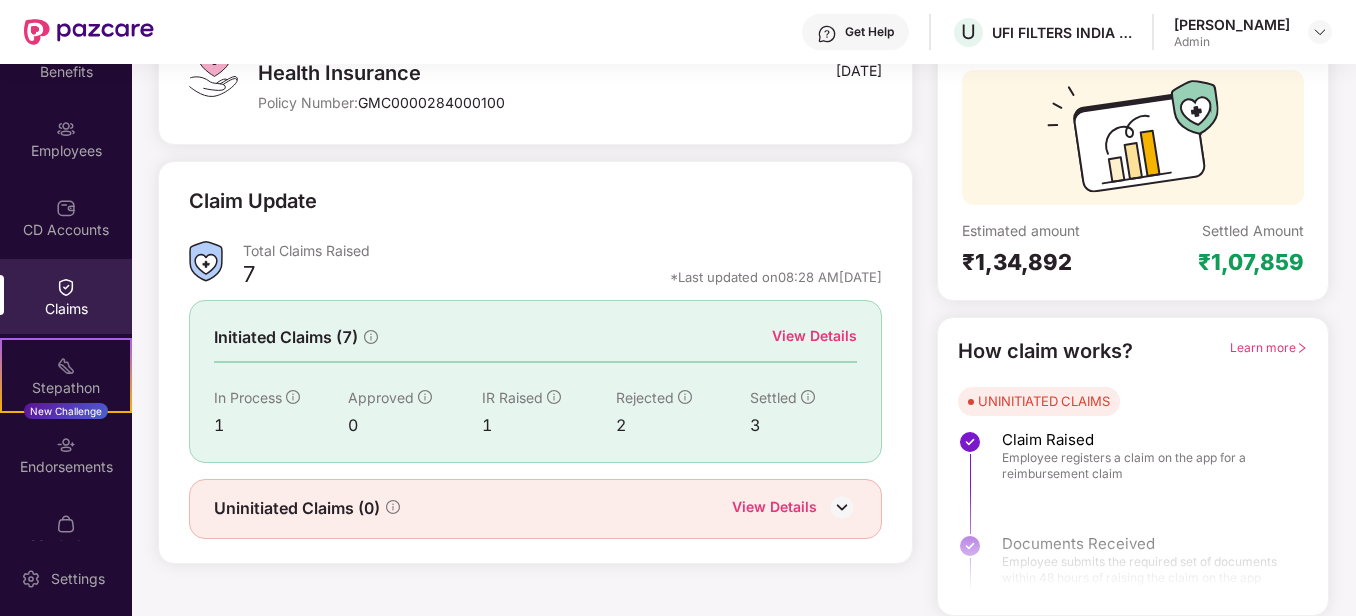 click on "Uninitiated Claims (0)" at bounding box center [297, 508] 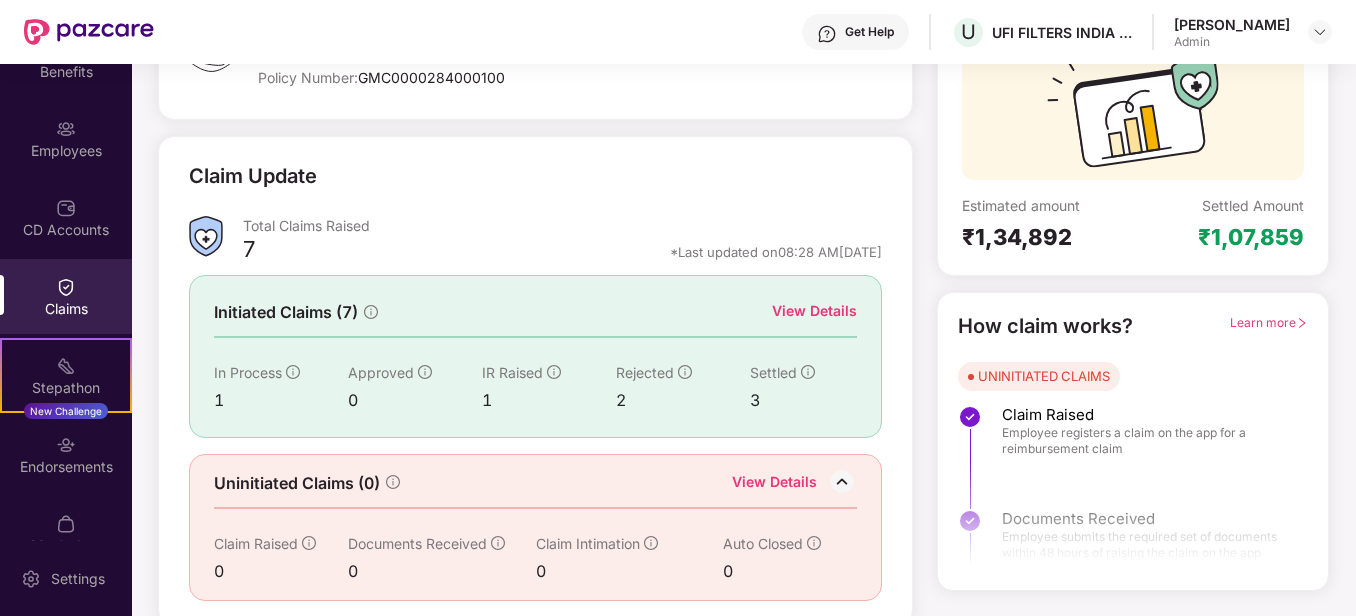 scroll, scrollTop: 202, scrollLeft: 0, axis: vertical 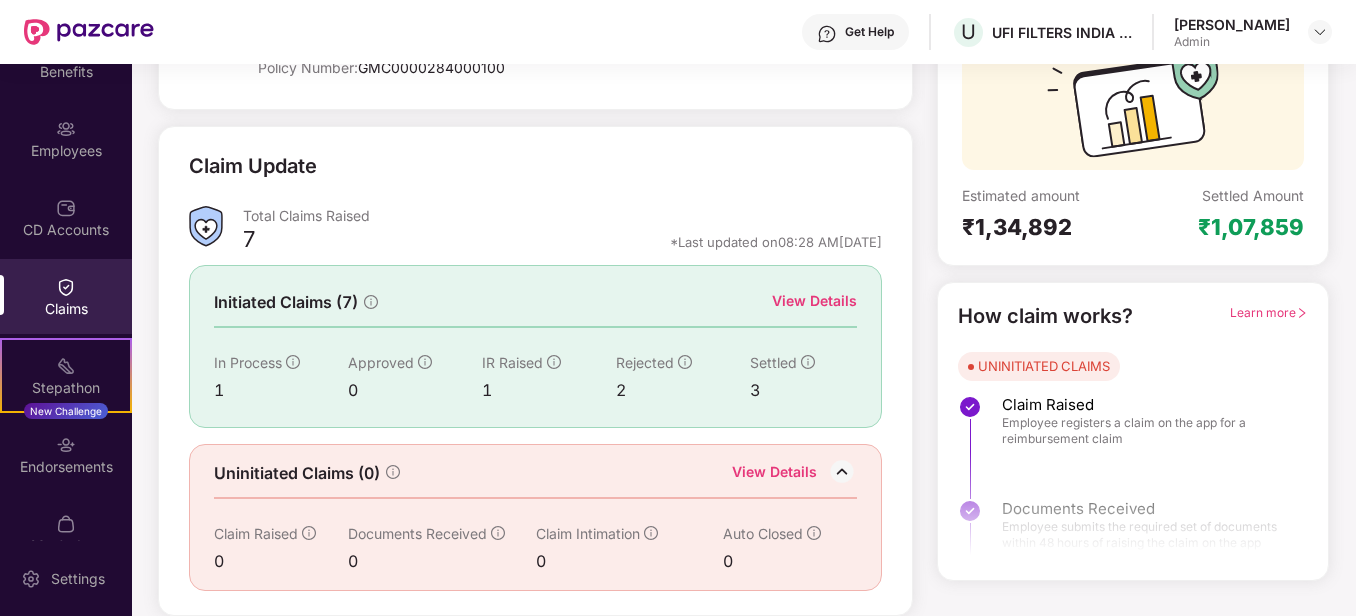 click on "View Details" at bounding box center [814, 301] 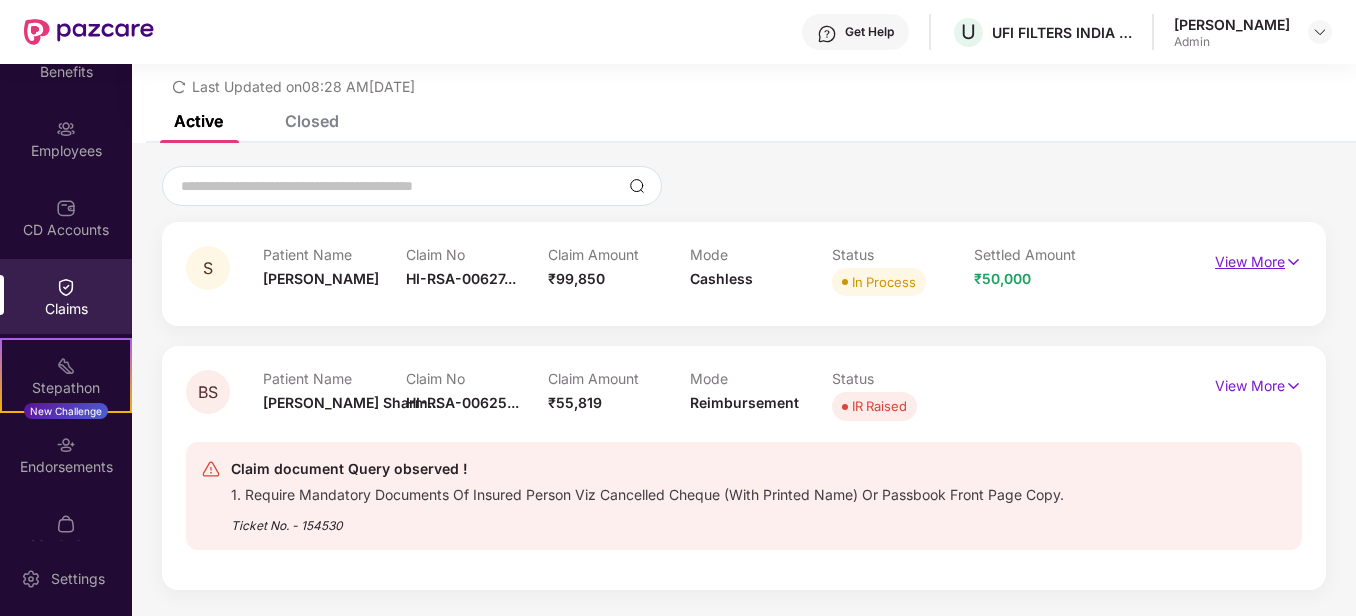 click on "View More" at bounding box center (1258, 259) 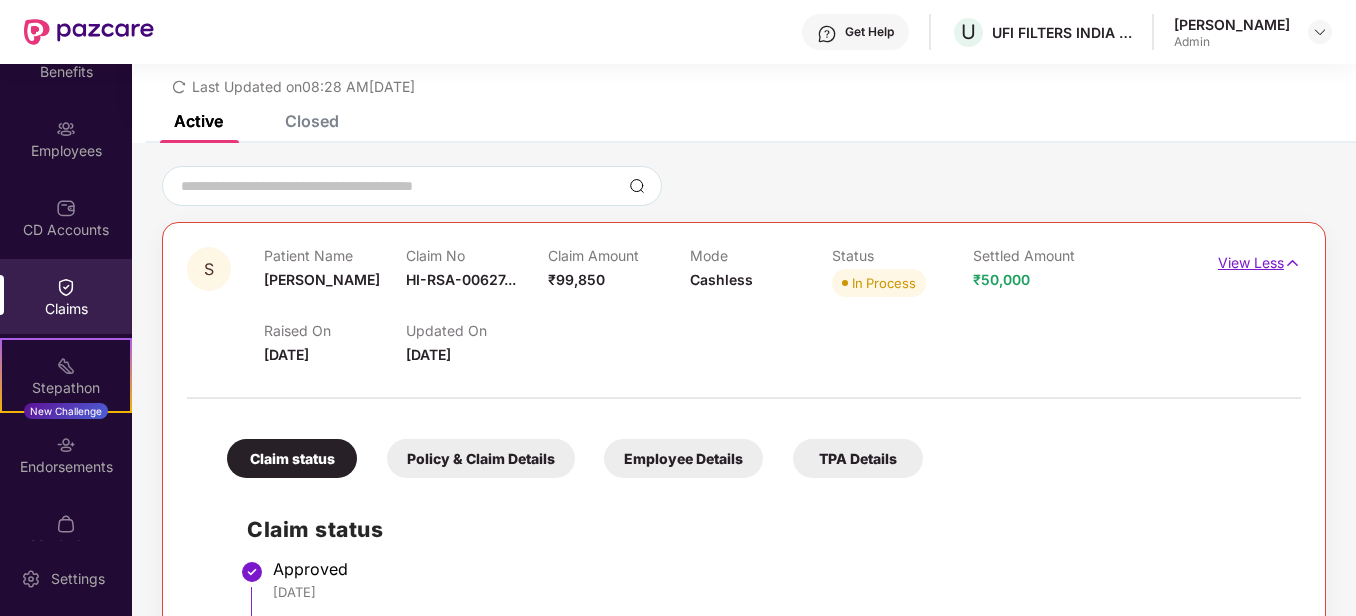 click on "View Less" at bounding box center (1259, 260) 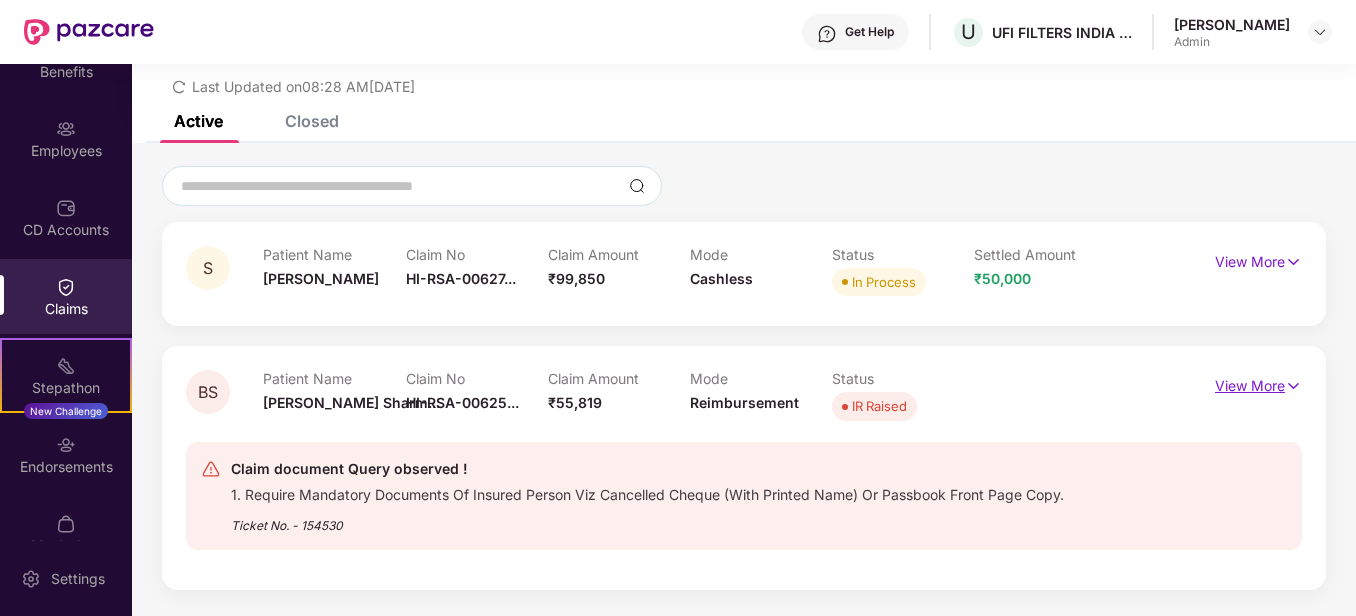 click at bounding box center (1293, 386) 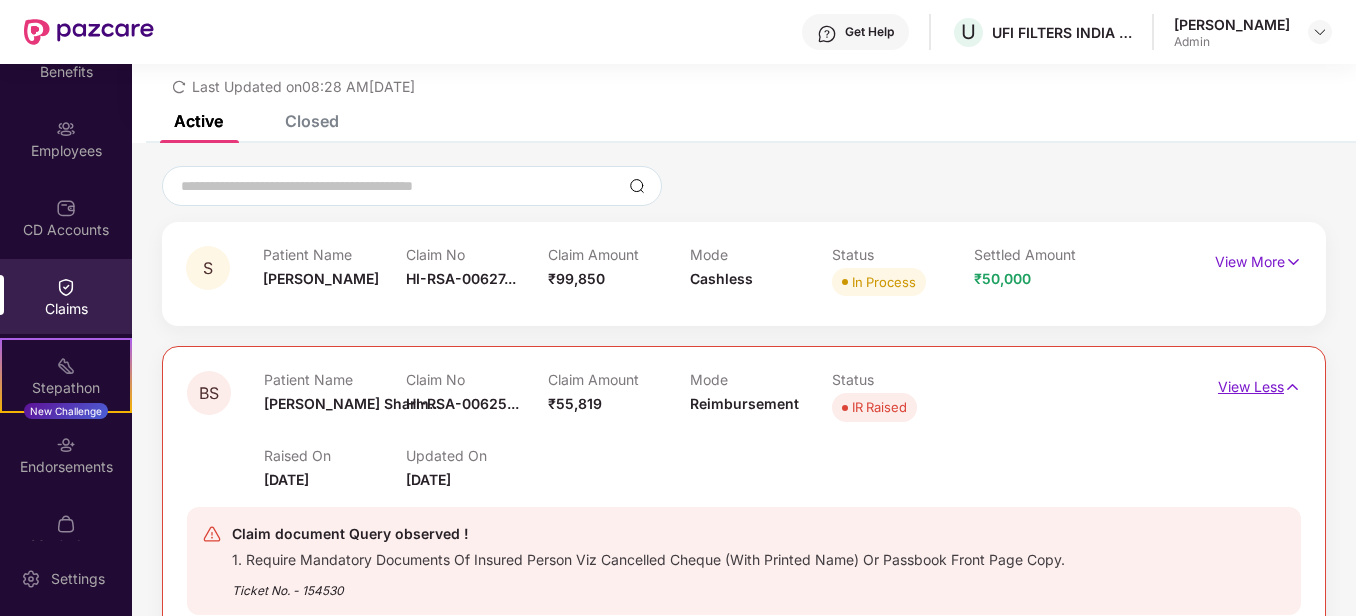 click at bounding box center (1292, 387) 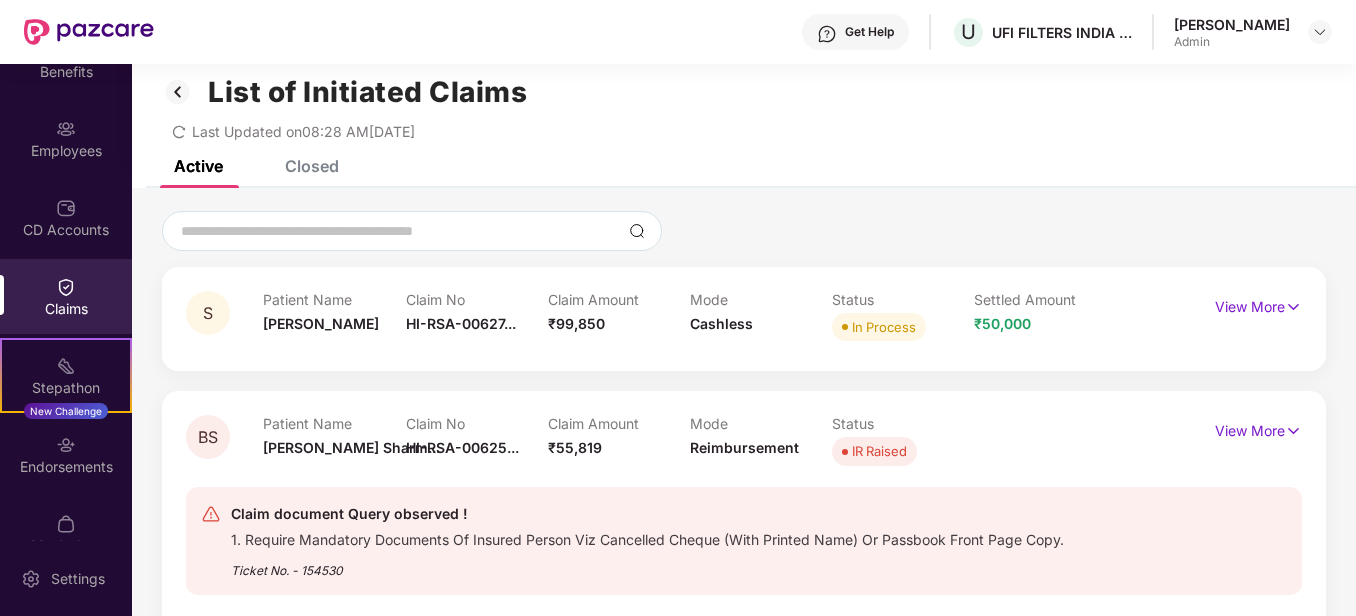 scroll, scrollTop: 0, scrollLeft: 0, axis: both 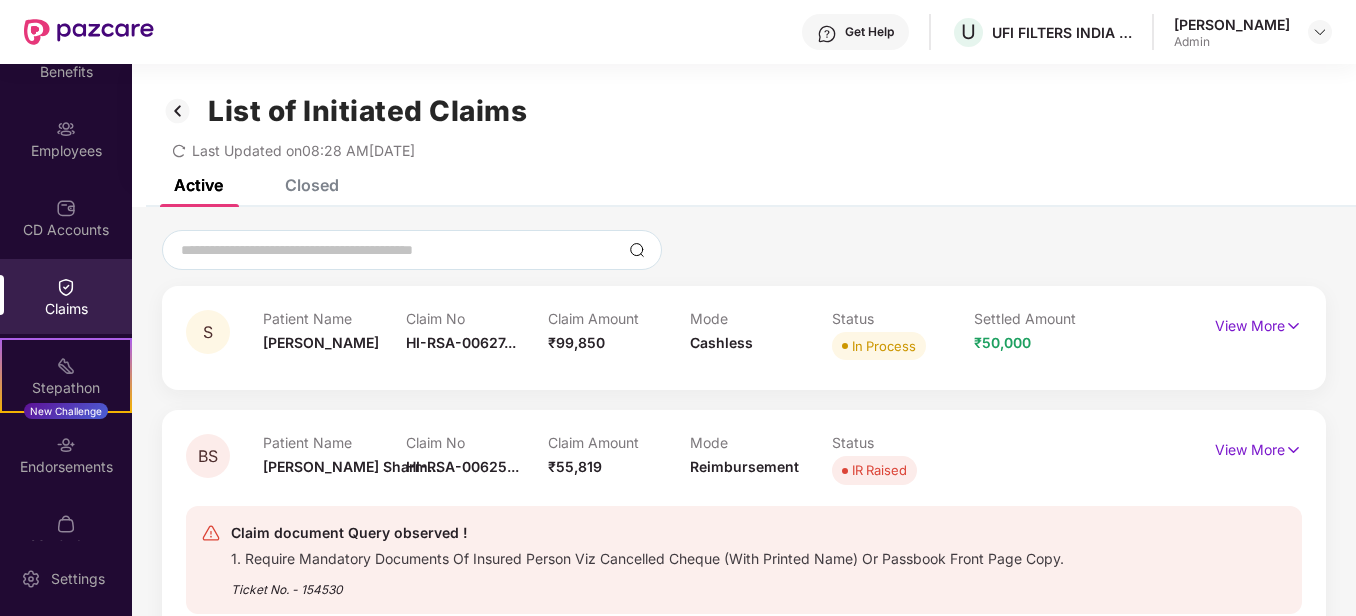 click on "Closed" at bounding box center [312, 185] 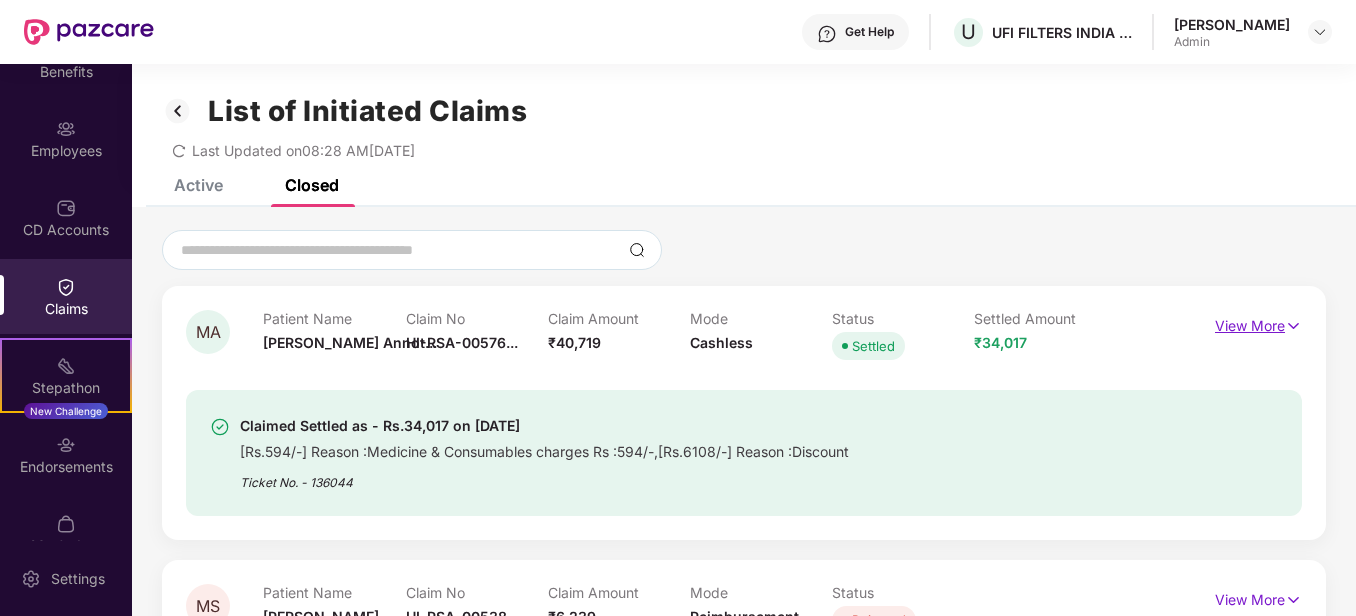 click on "View More" at bounding box center [1258, 323] 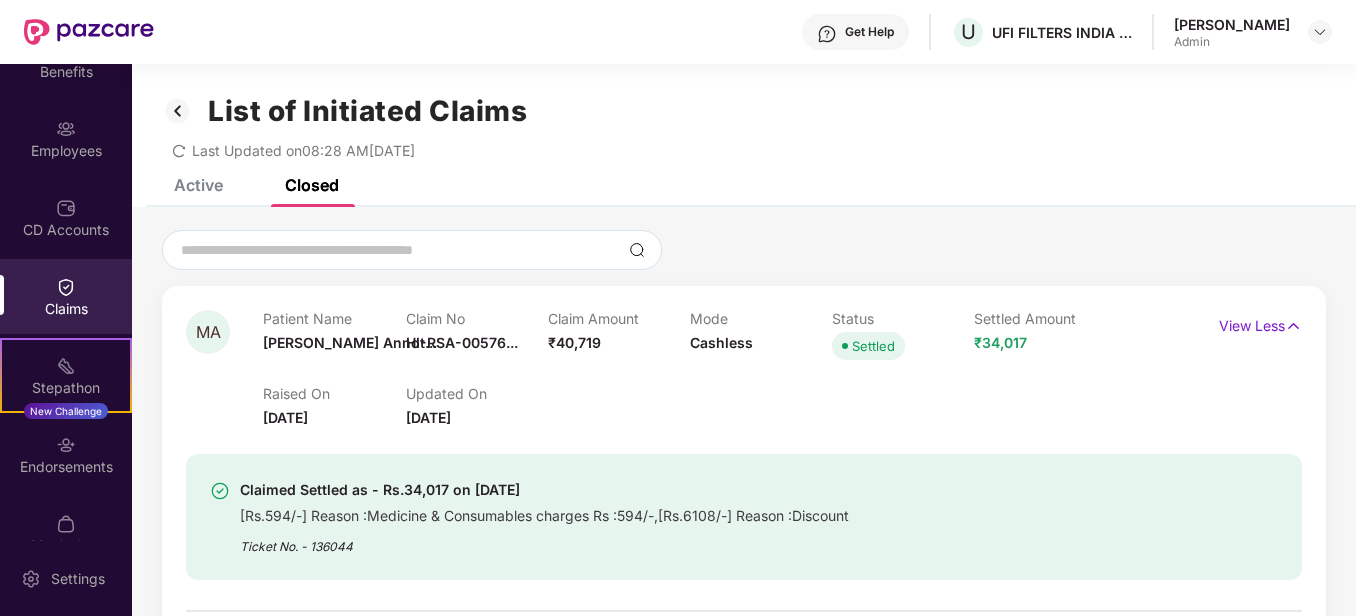 scroll, scrollTop: 100, scrollLeft: 0, axis: vertical 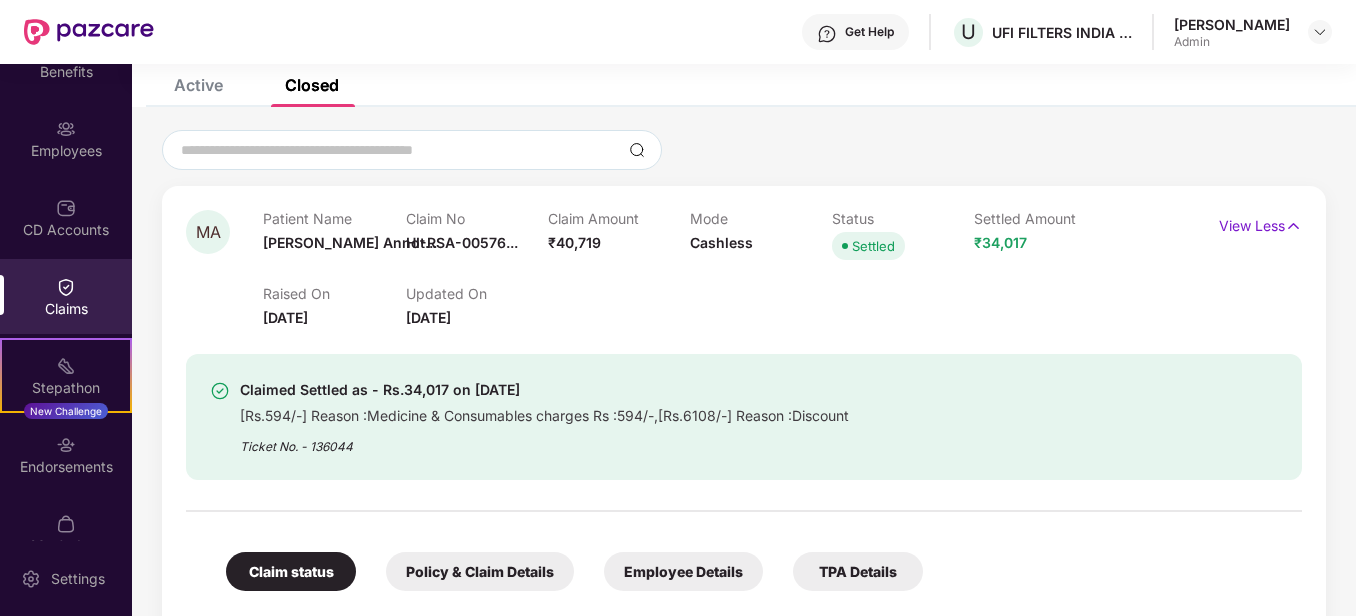 click on "[Rs.594/-] Reason :Medicine & Consumables charges Rs :594/-,[Rs.6108/-] Reason :Discount" at bounding box center [544, 413] 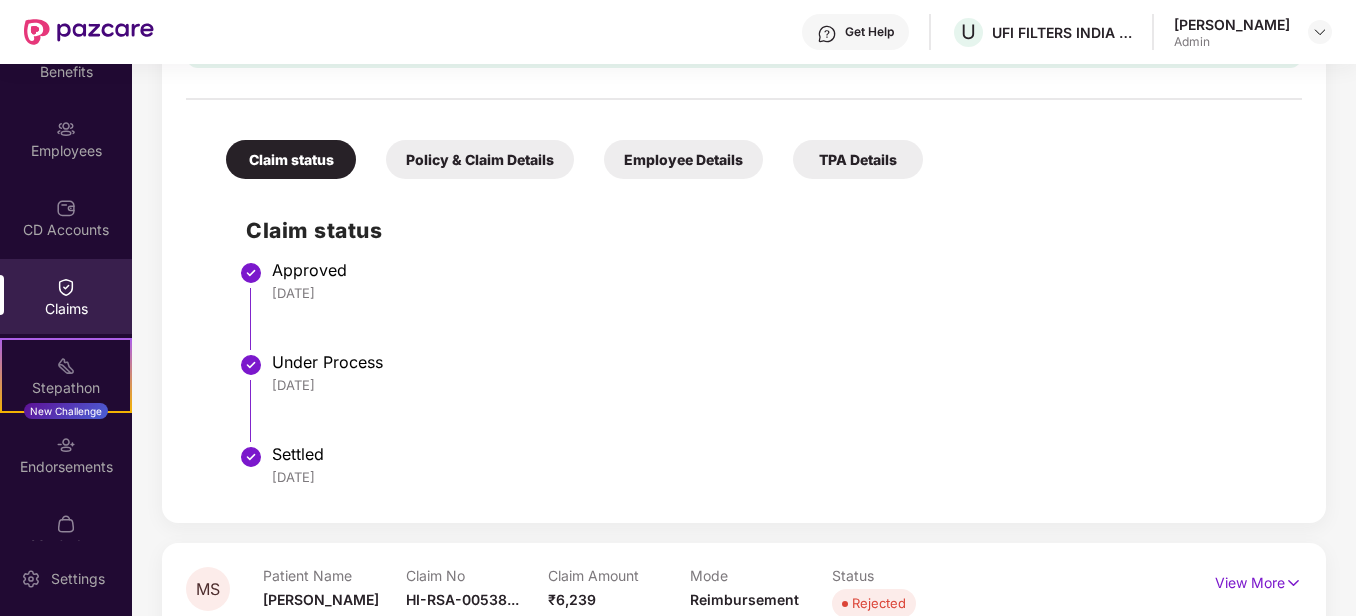 scroll, scrollTop: 400, scrollLeft: 0, axis: vertical 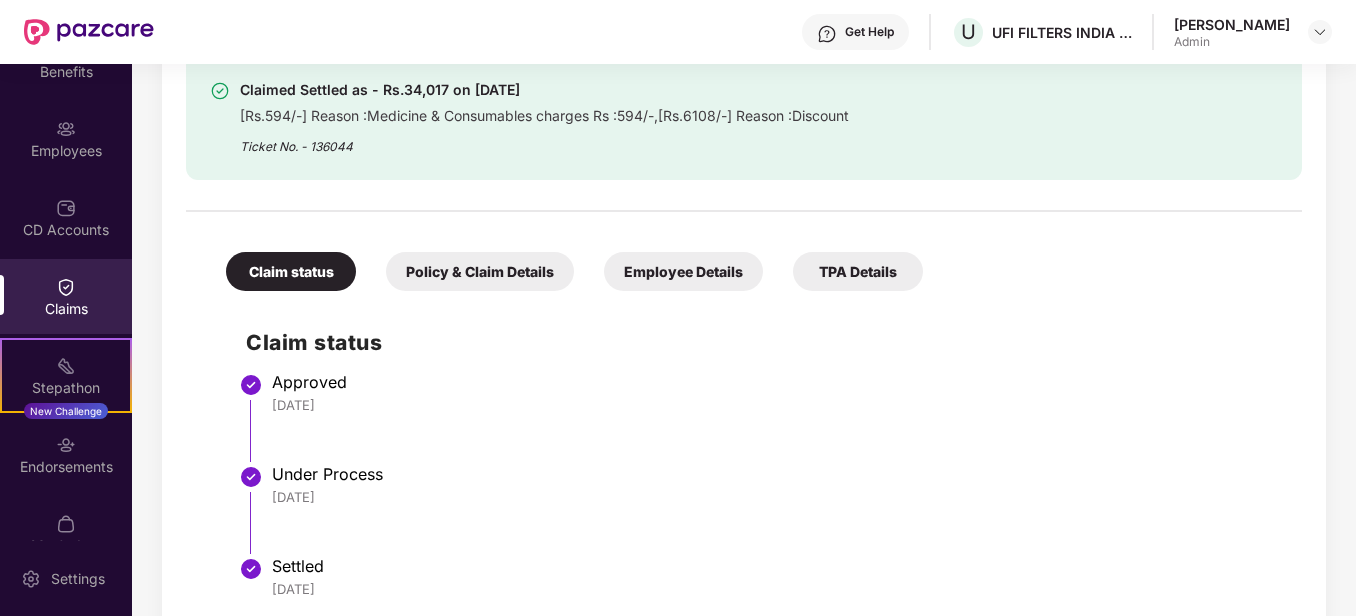 click on "Policy & Claim Details" at bounding box center (480, 271) 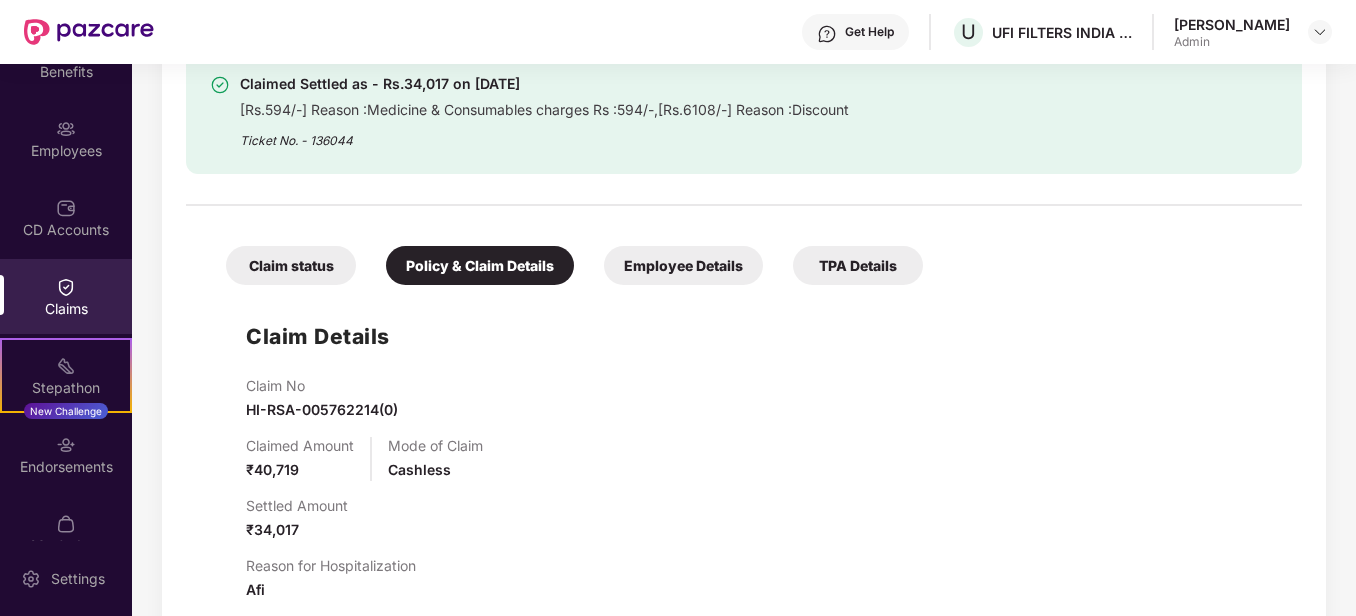 scroll, scrollTop: 400, scrollLeft: 0, axis: vertical 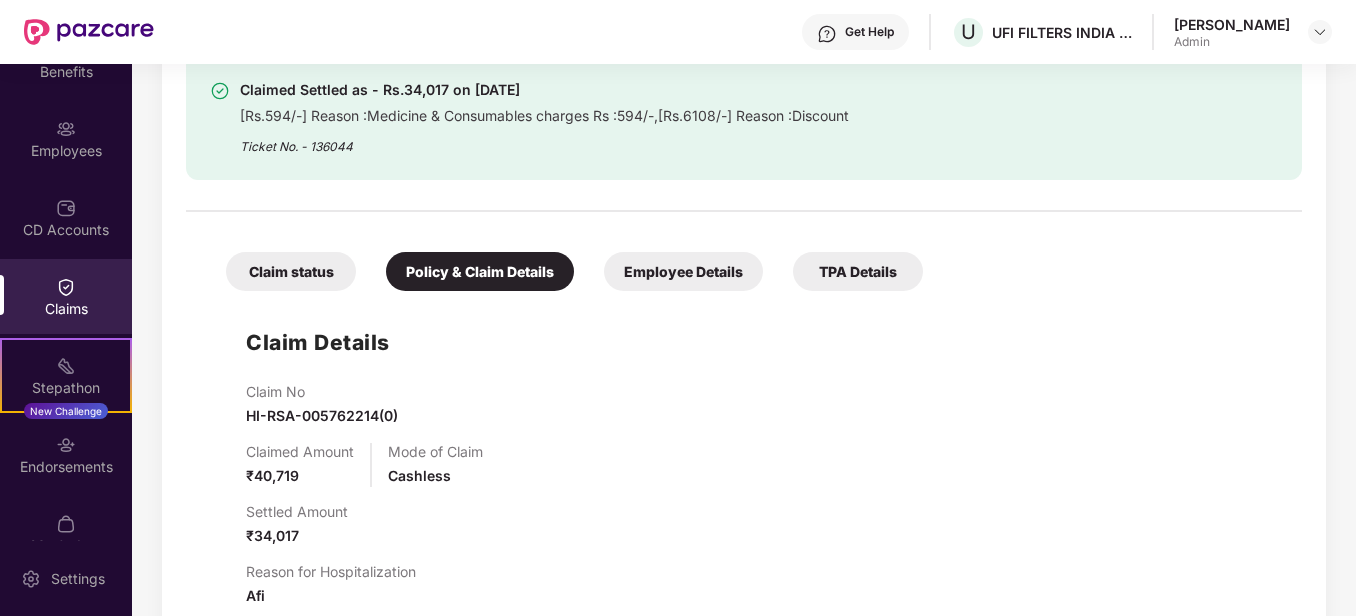 click on "Employee Details" at bounding box center (683, 271) 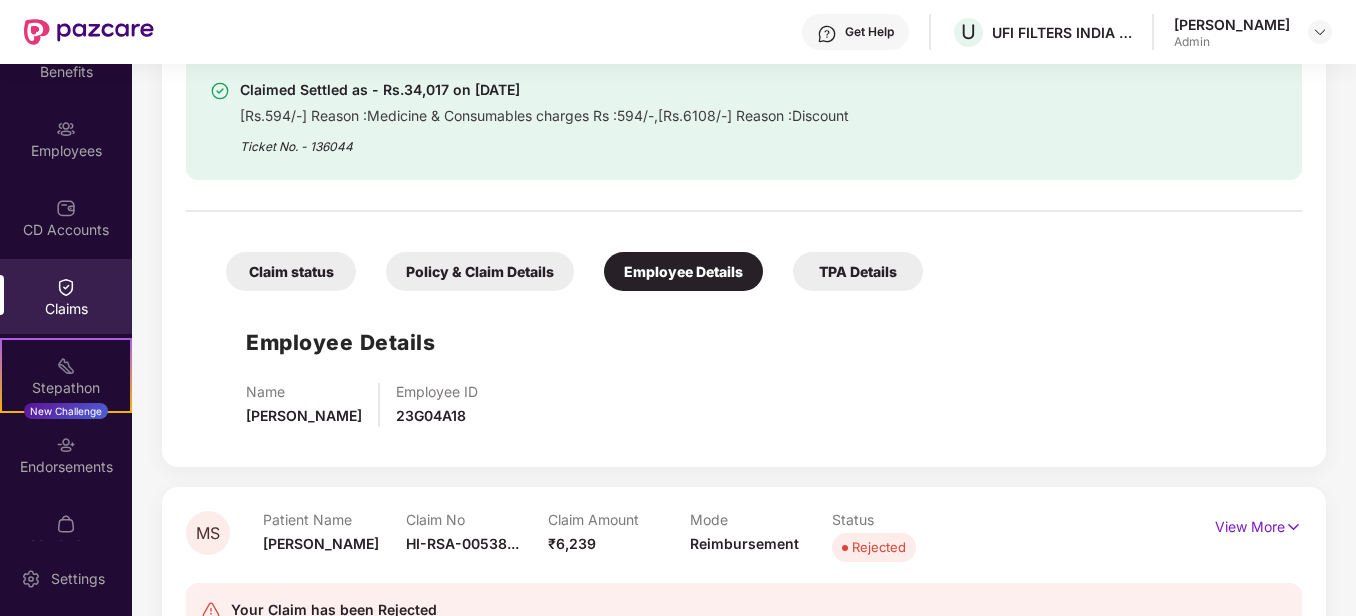 click on "TPA Details" at bounding box center (858, 271) 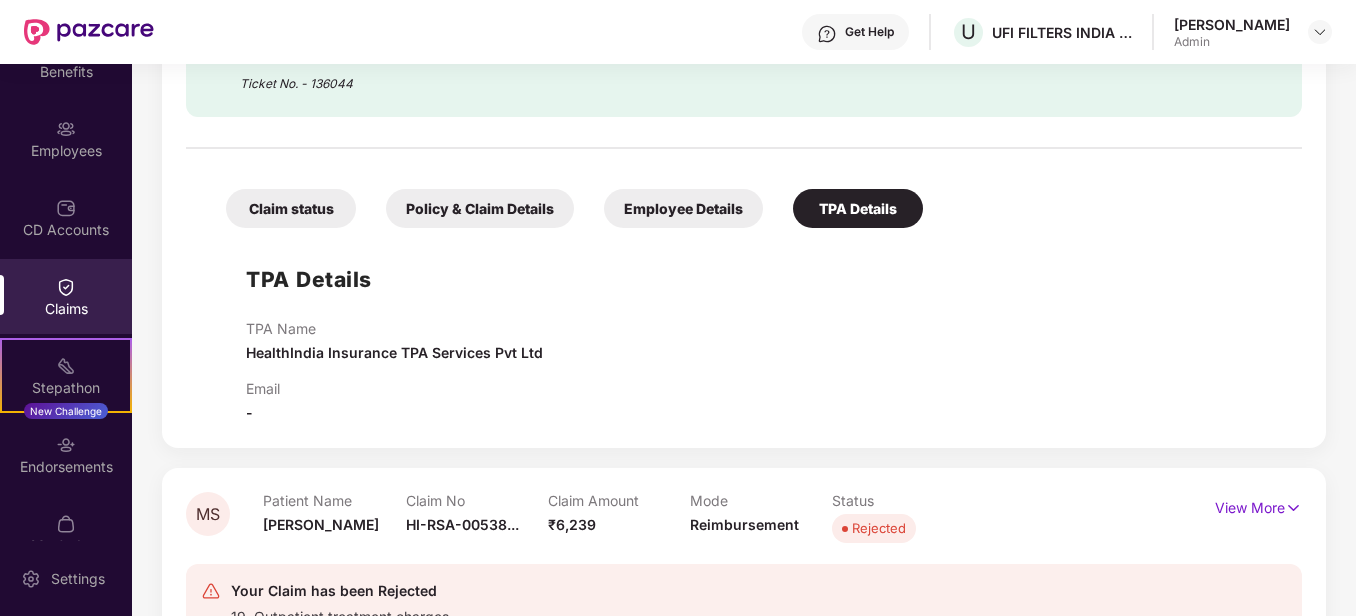 scroll, scrollTop: 600, scrollLeft: 0, axis: vertical 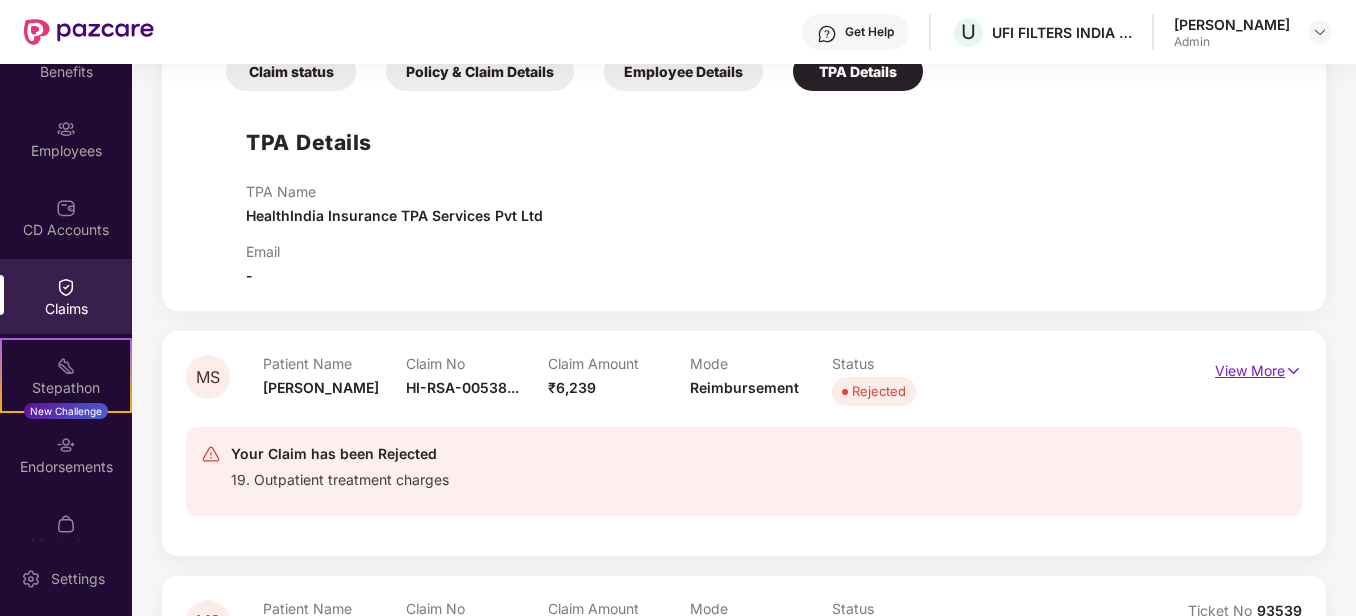 click on "View More" at bounding box center [1258, 368] 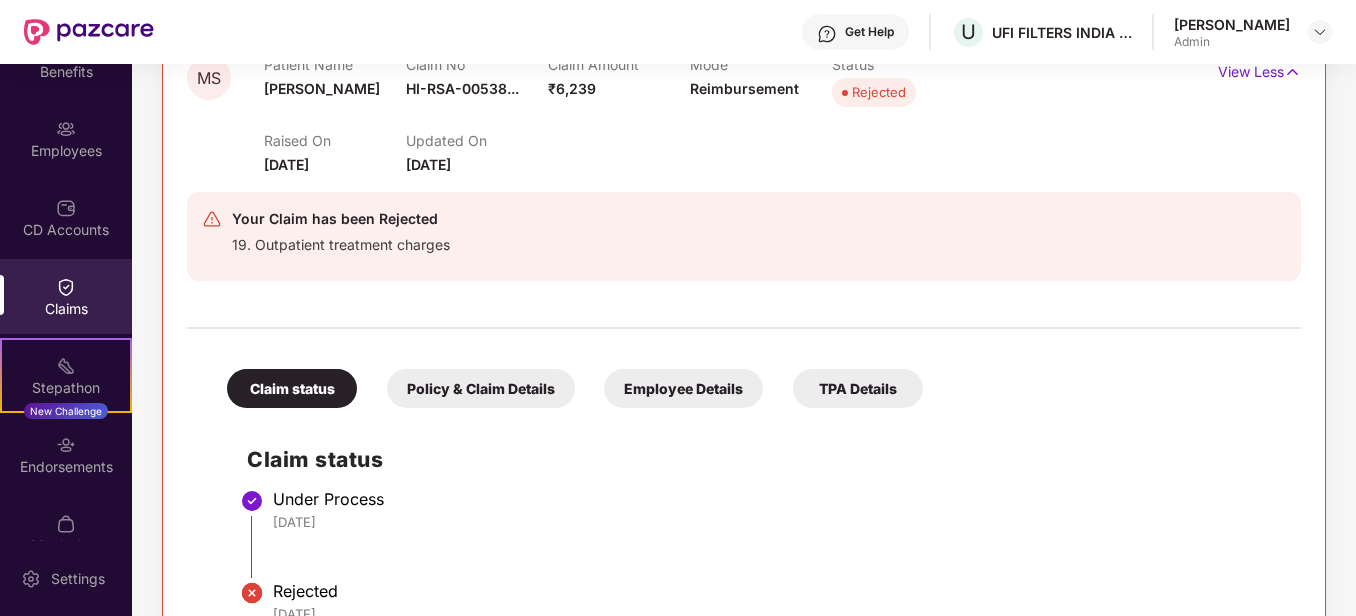 scroll, scrollTop: 1000, scrollLeft: 0, axis: vertical 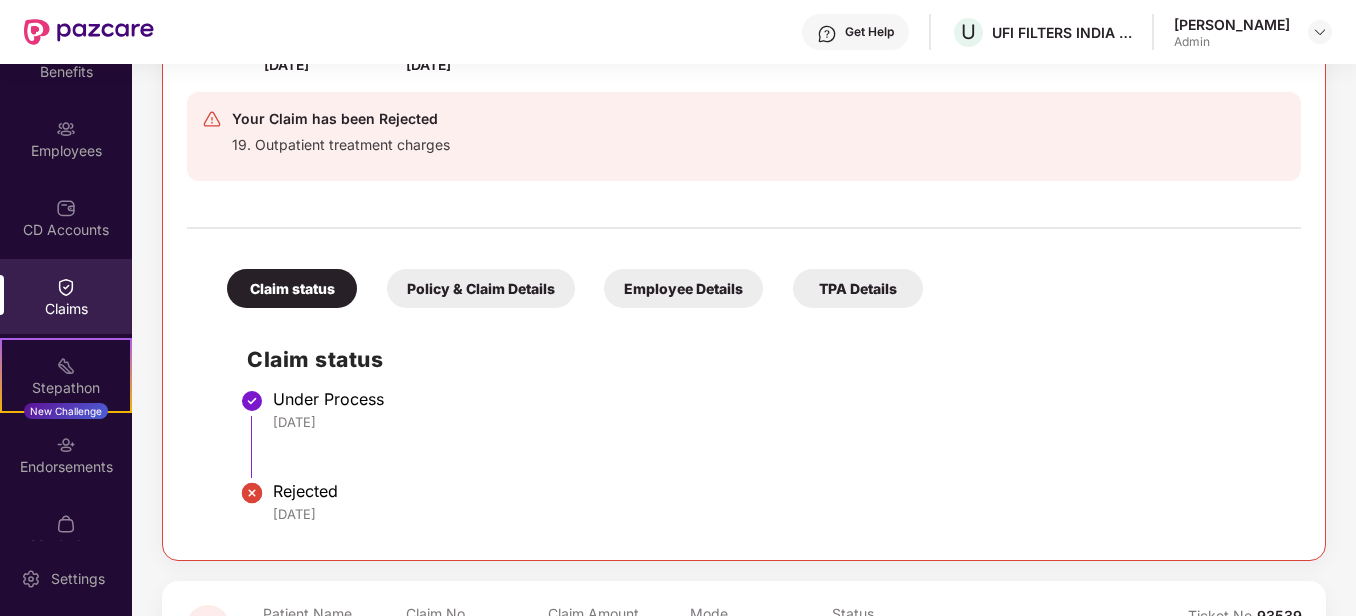 click on "Policy & Claim Details" at bounding box center (481, 288) 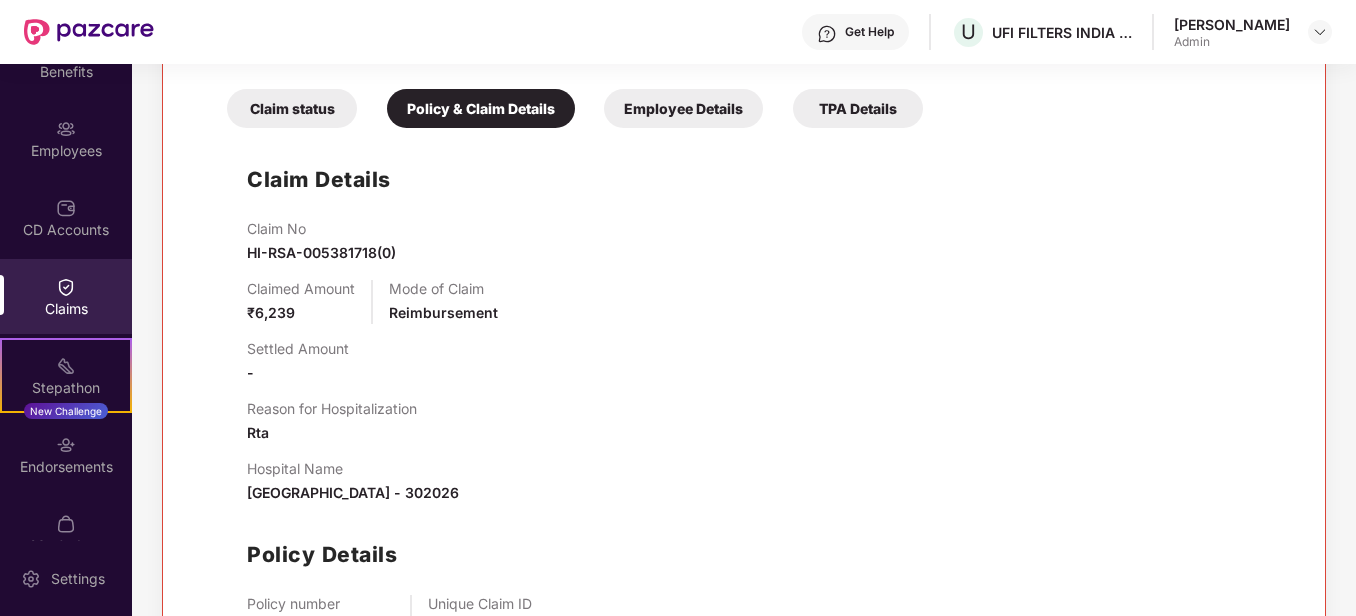 scroll, scrollTop: 1200, scrollLeft: 0, axis: vertical 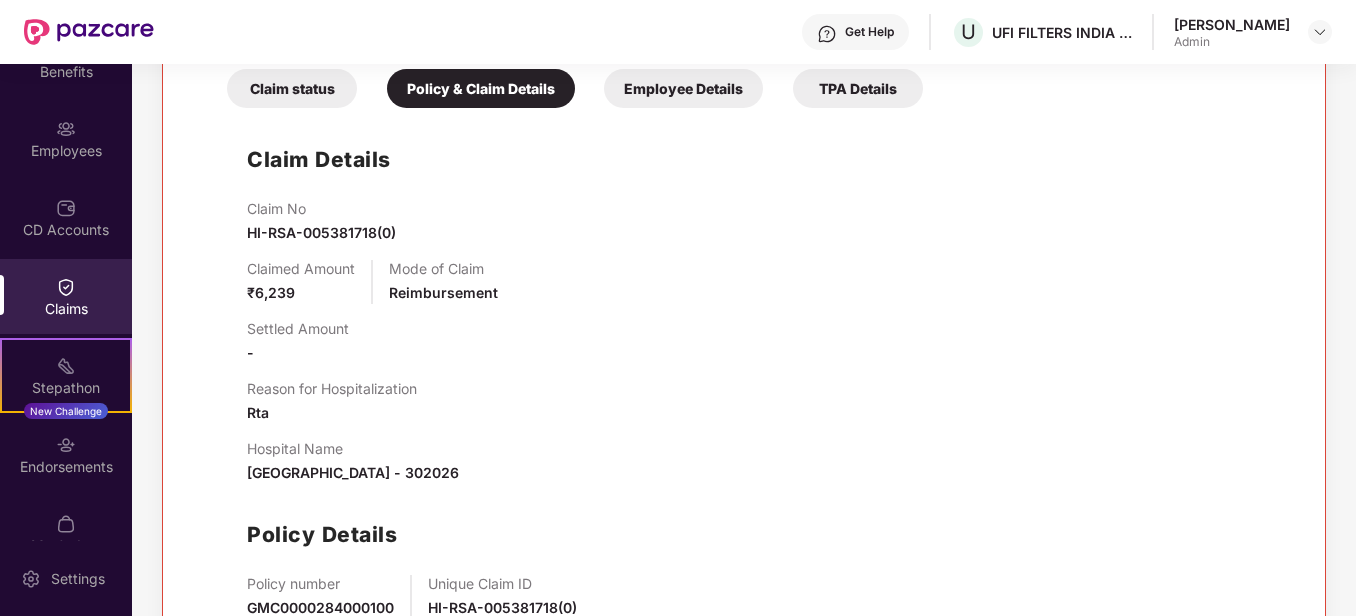 click on "Employee Details" at bounding box center (683, 88) 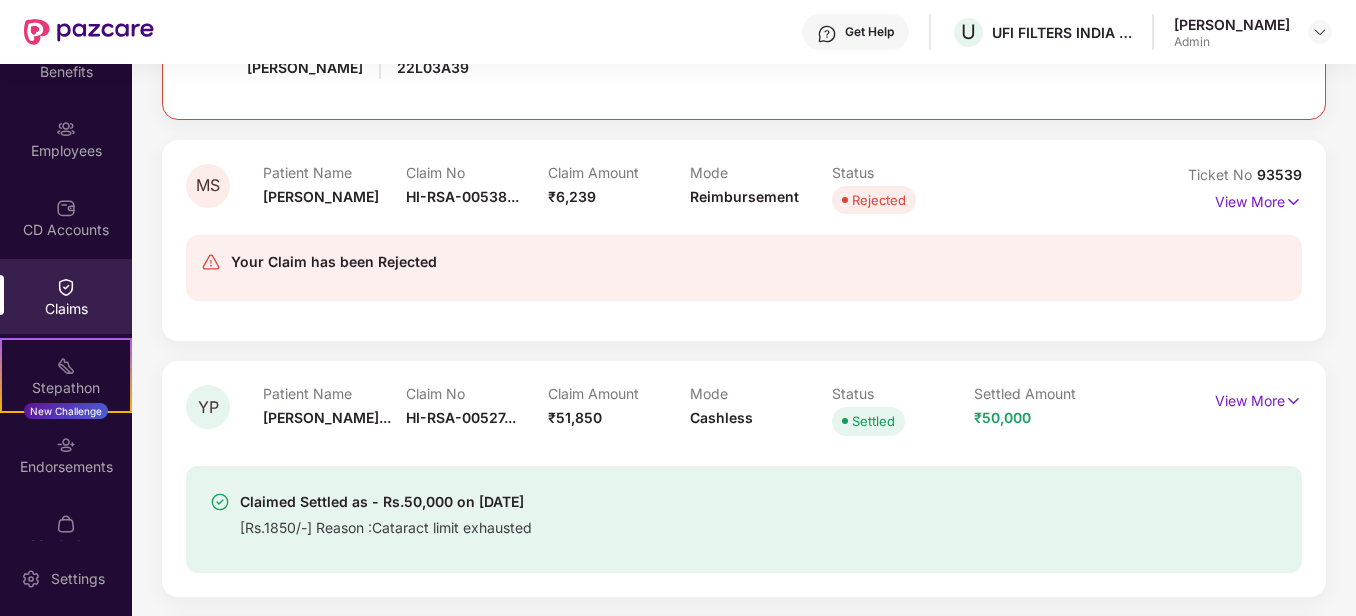 scroll, scrollTop: 1400, scrollLeft: 0, axis: vertical 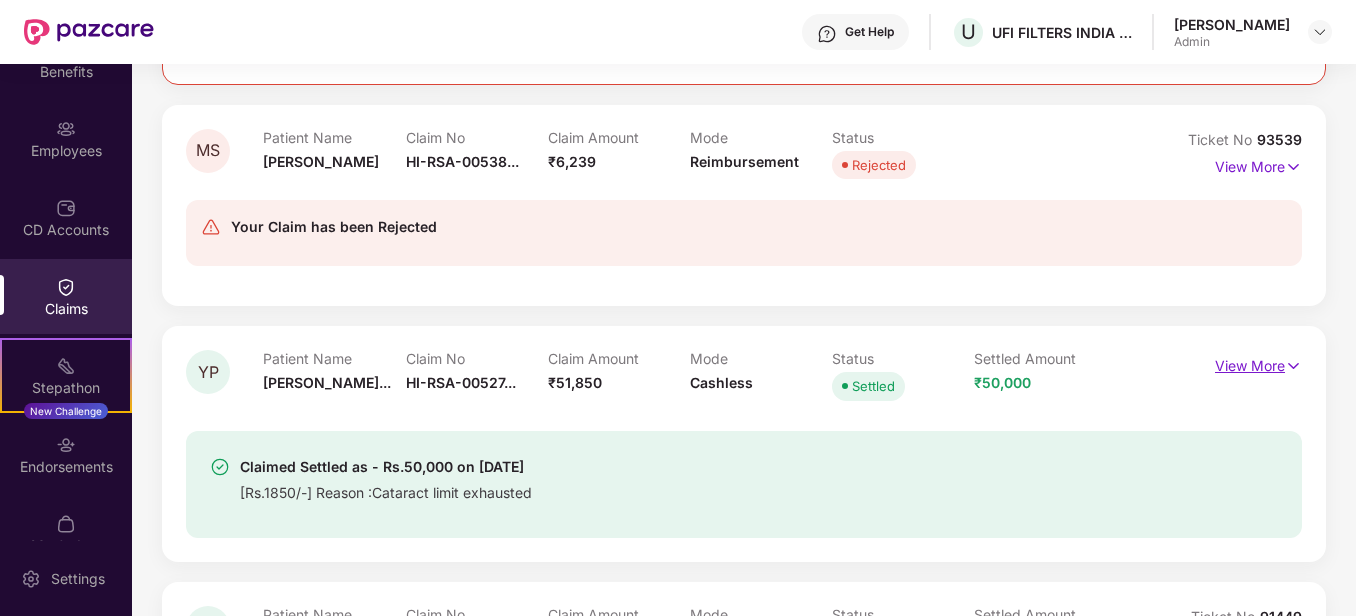 click on "View More" at bounding box center [1258, 363] 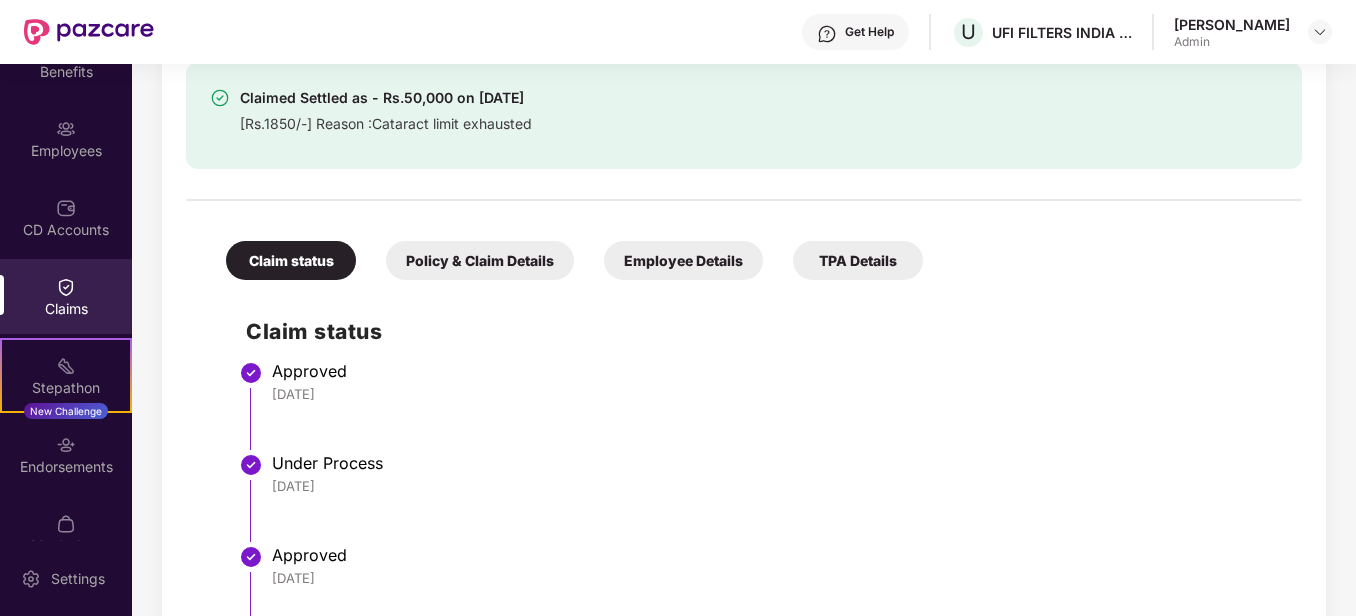 scroll, scrollTop: 1900, scrollLeft: 0, axis: vertical 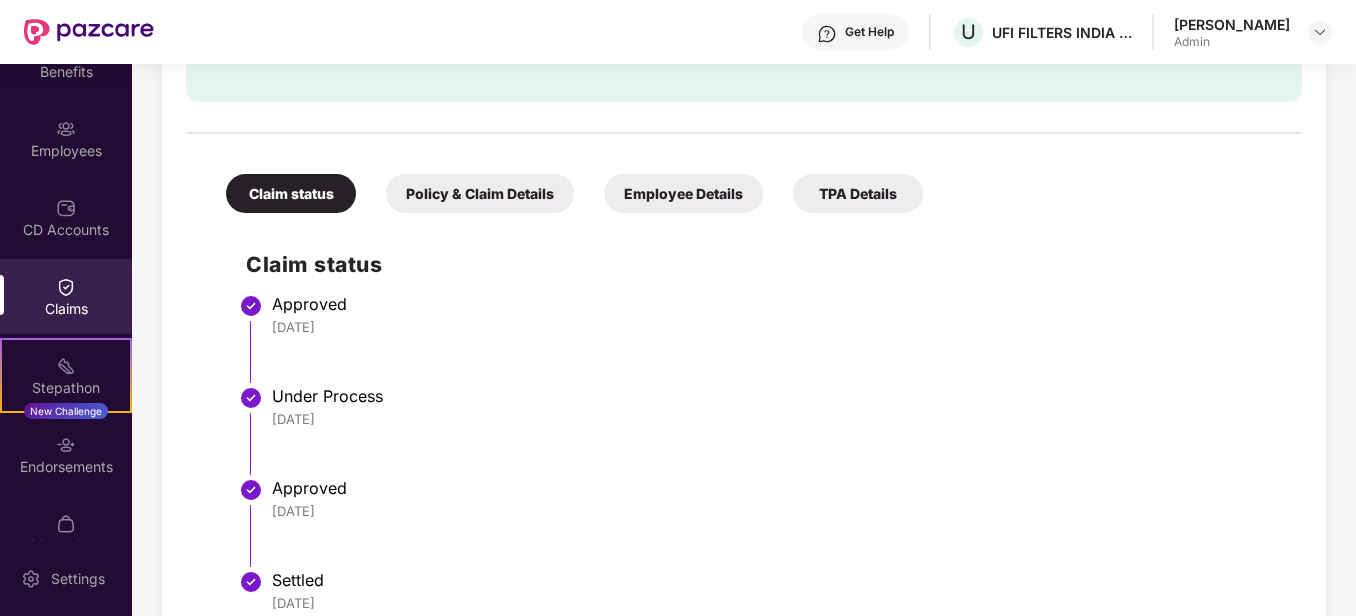 click on "Policy & Claim Details" at bounding box center [480, 193] 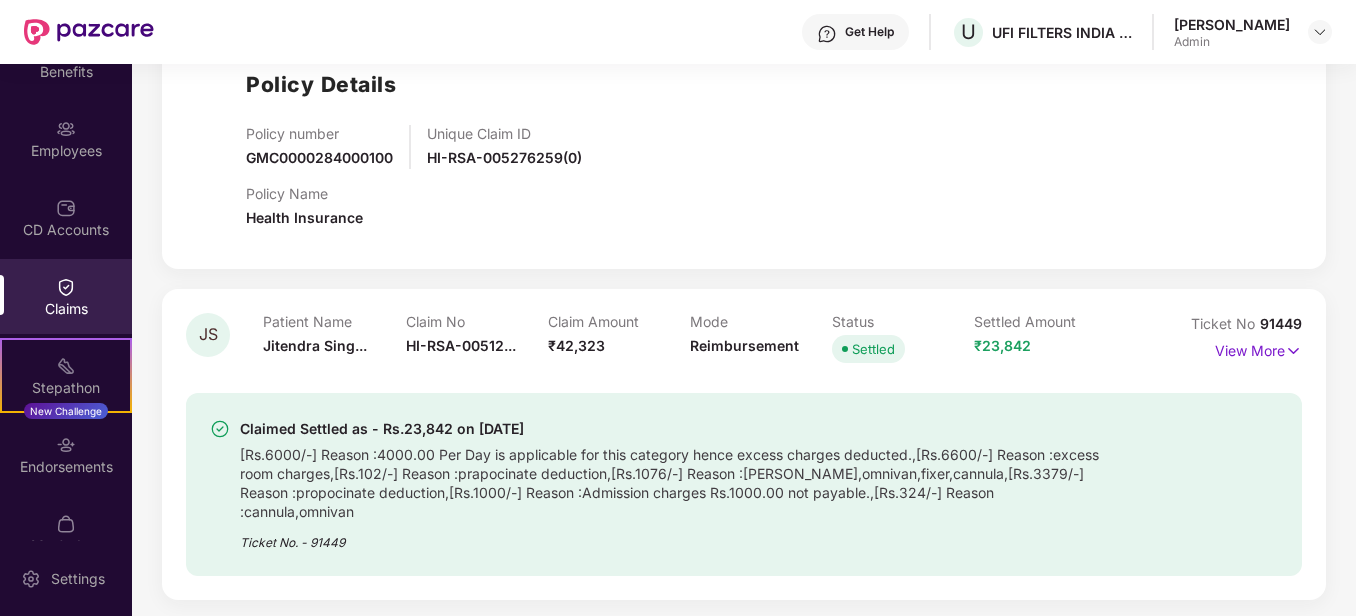 scroll, scrollTop: 2459, scrollLeft: 0, axis: vertical 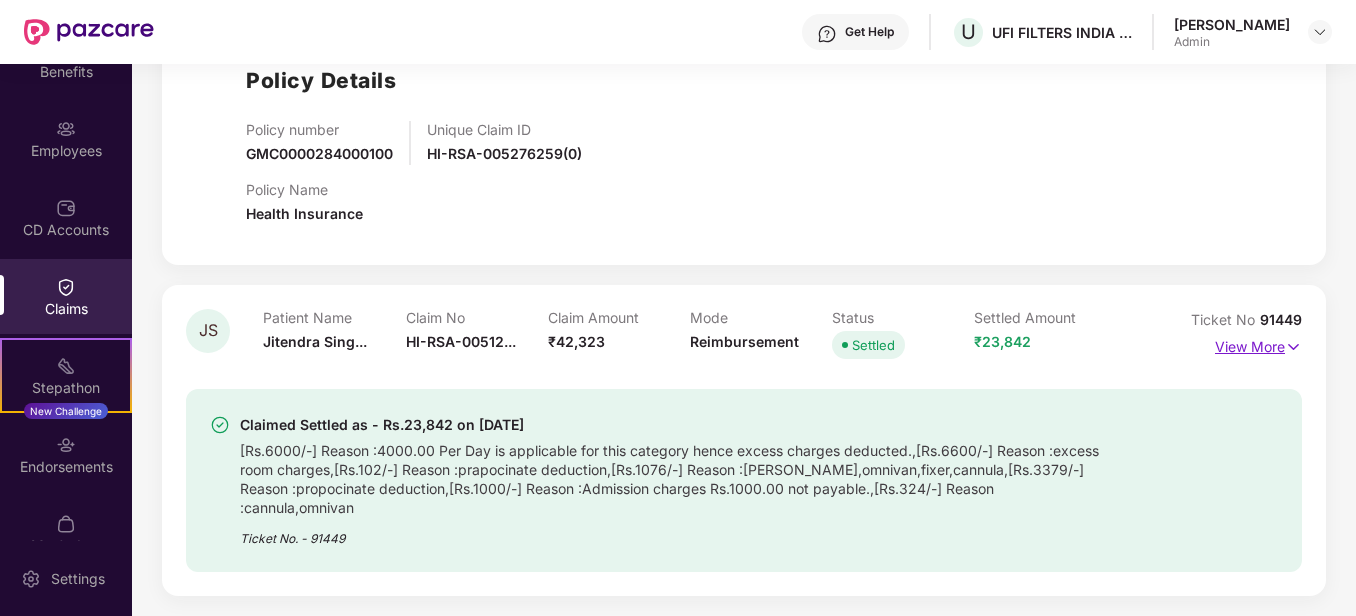 click on "View More" at bounding box center [1258, 344] 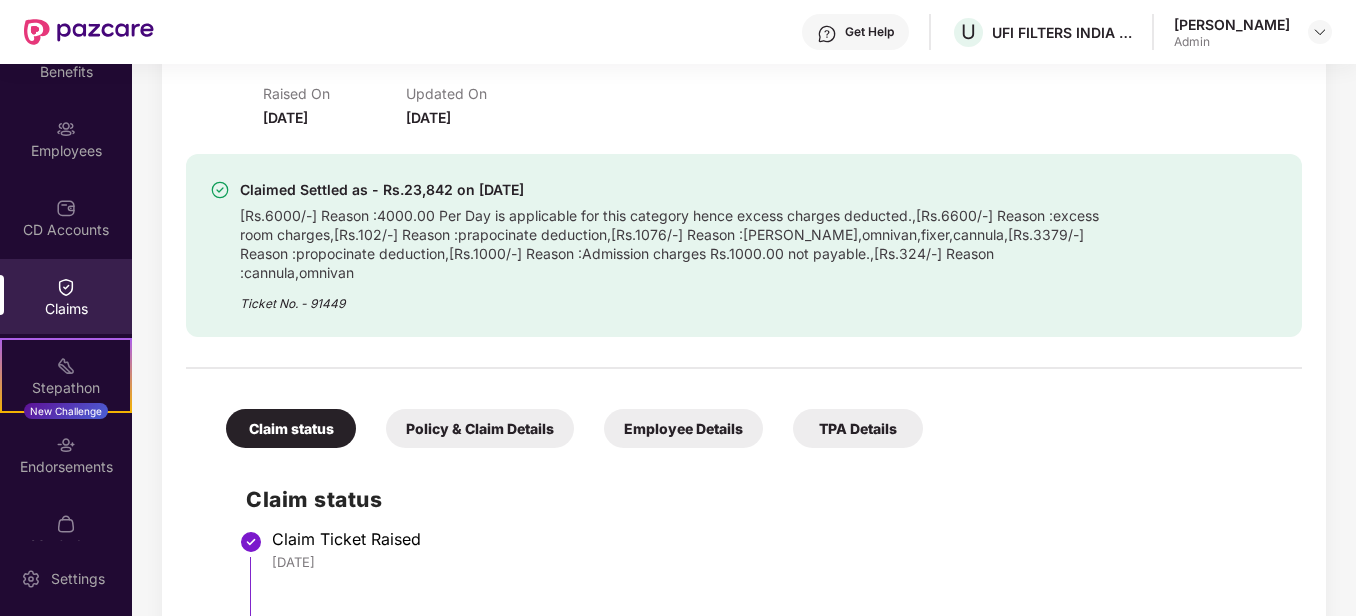 scroll, scrollTop: 2759, scrollLeft: 0, axis: vertical 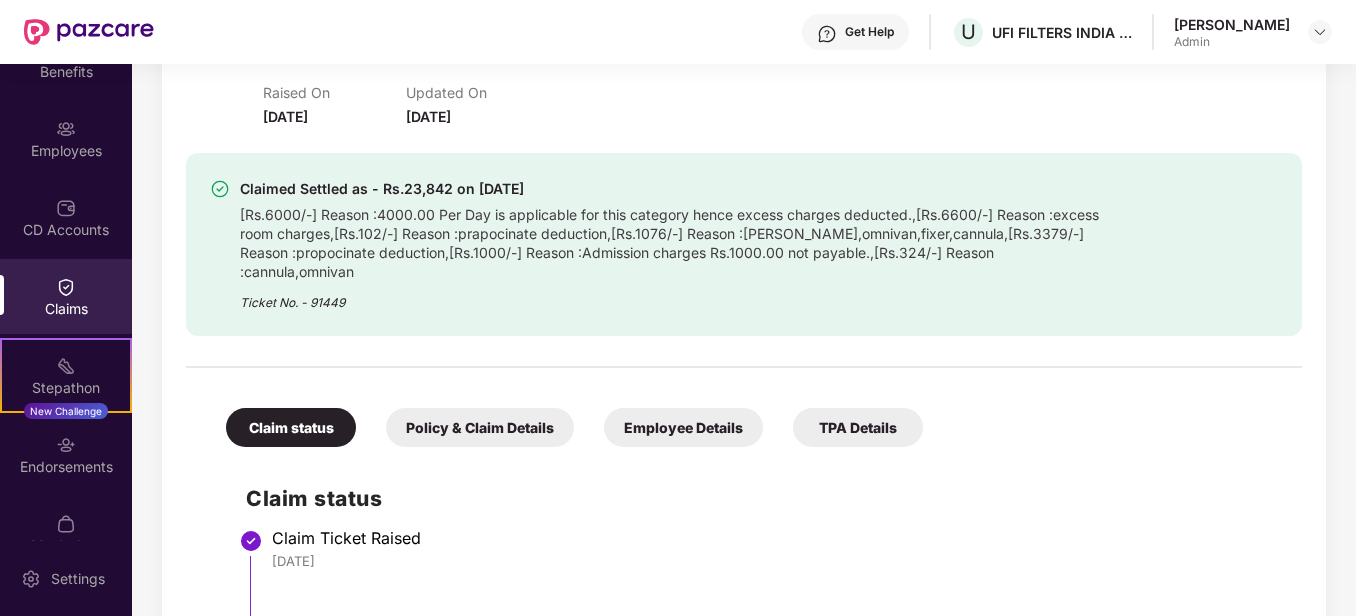 click on "Policy & Claim Details" at bounding box center [480, 427] 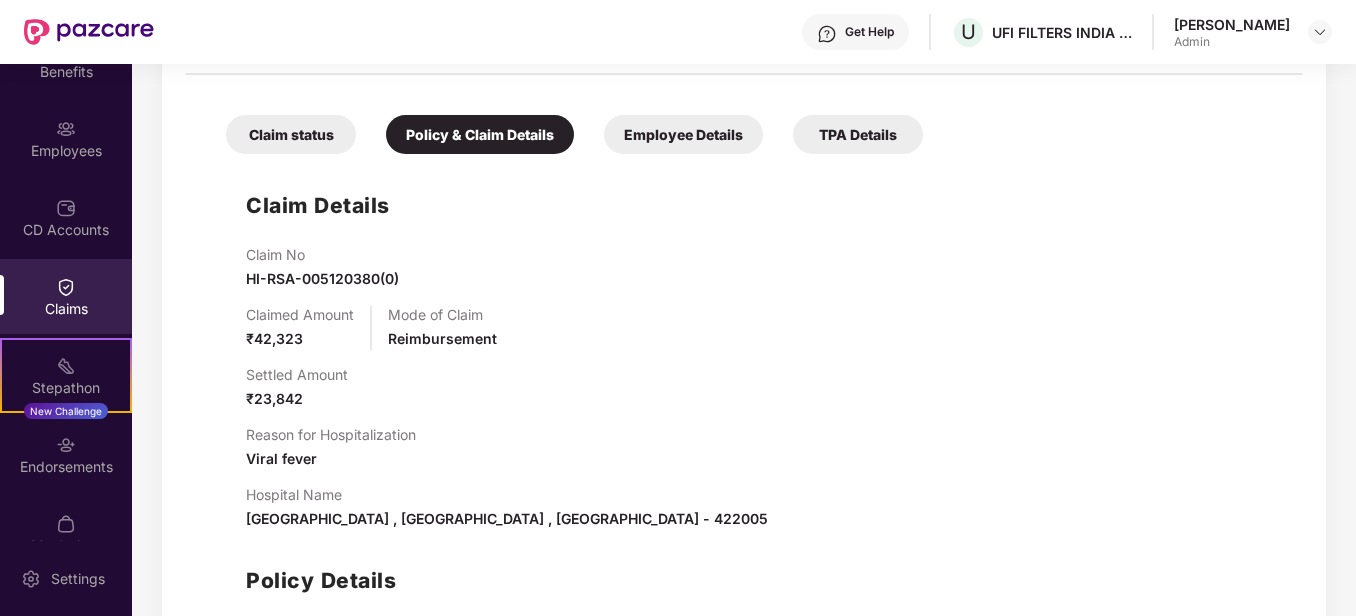 scroll, scrollTop: 3059, scrollLeft: 0, axis: vertical 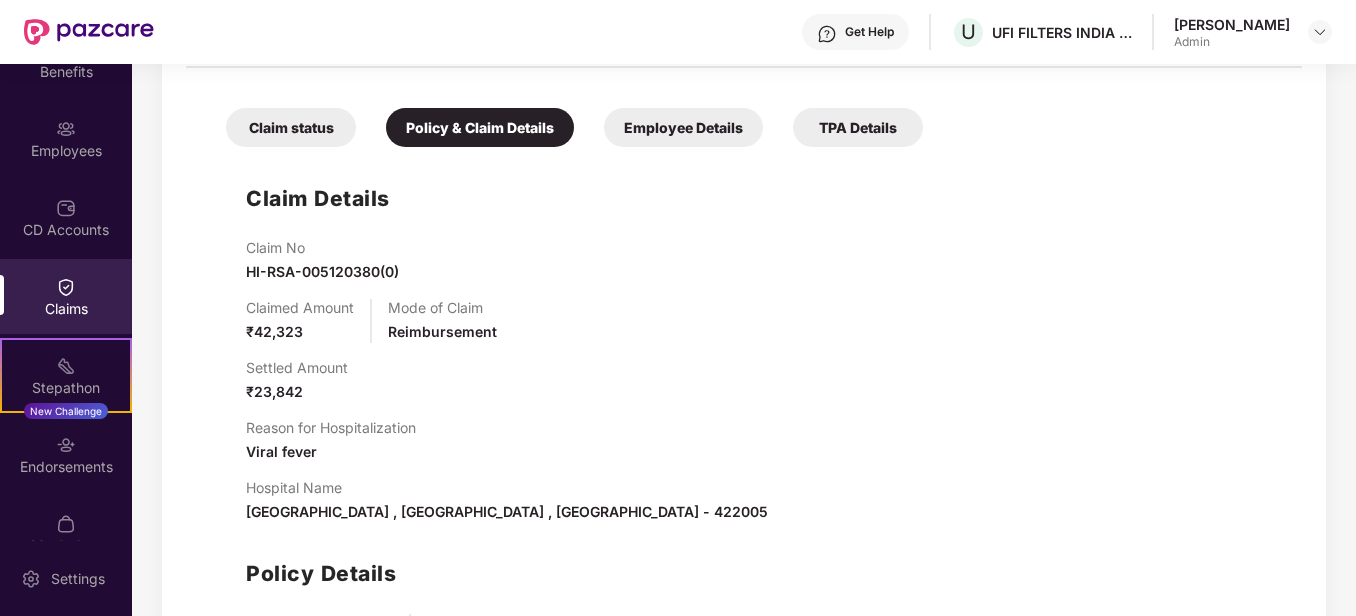 click on "Employee Details" at bounding box center (683, 127) 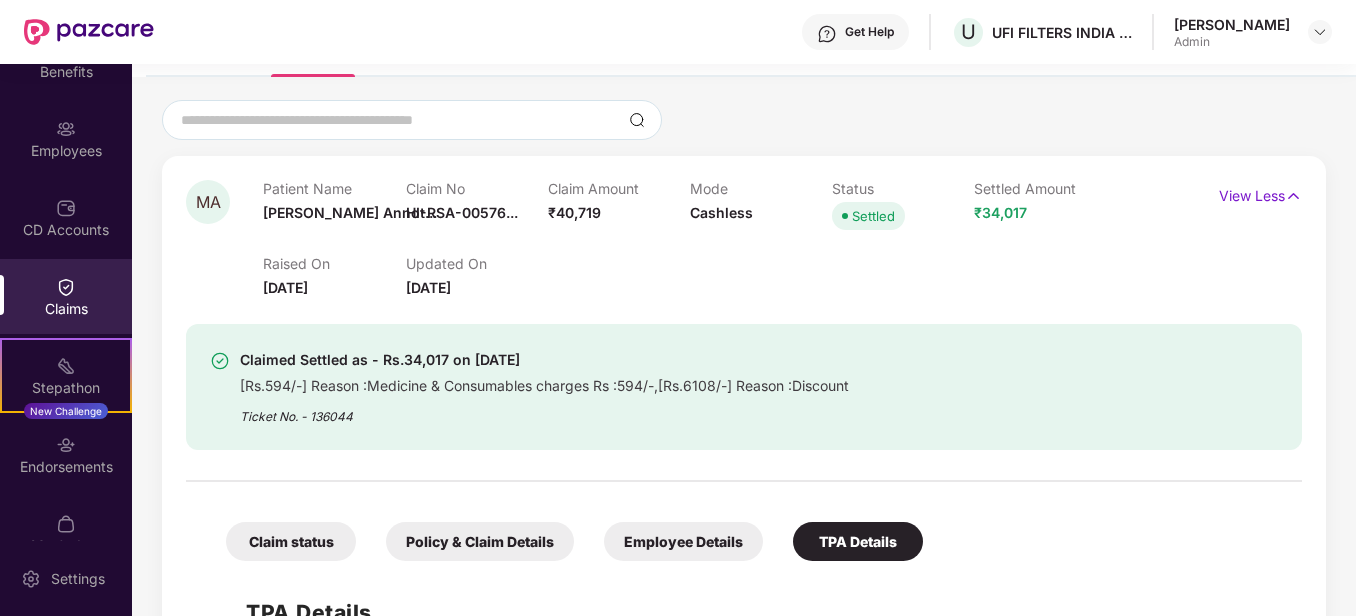 scroll, scrollTop: 0, scrollLeft: 0, axis: both 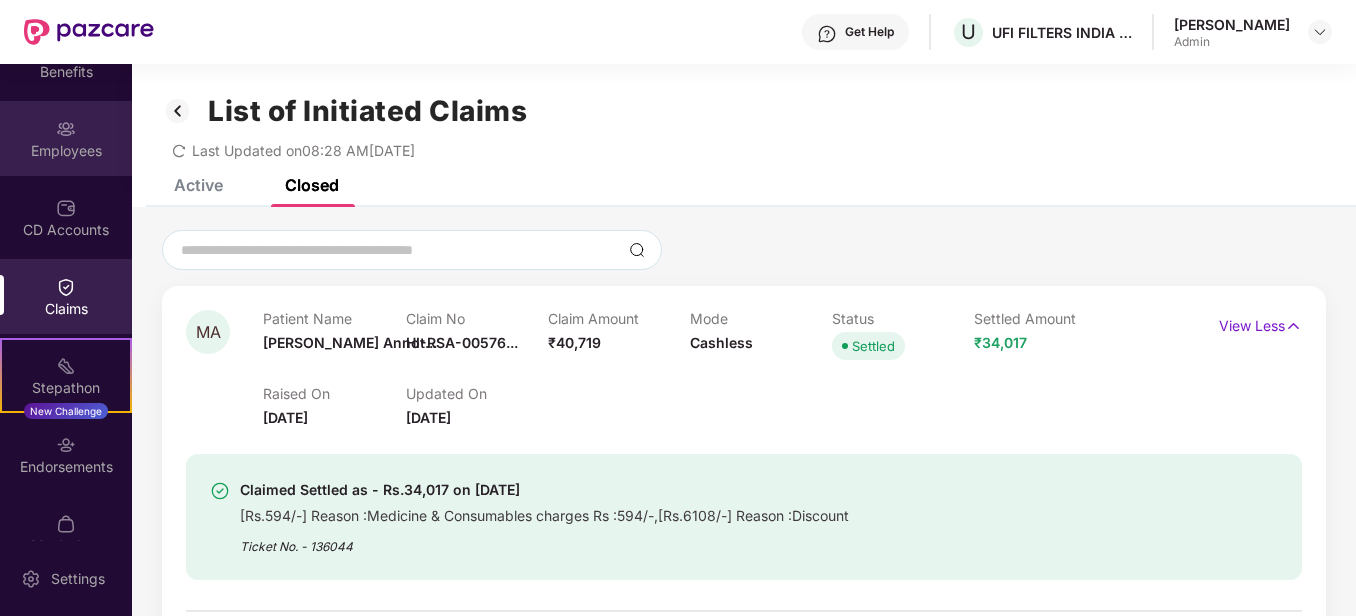 click on "Employees" at bounding box center [66, 151] 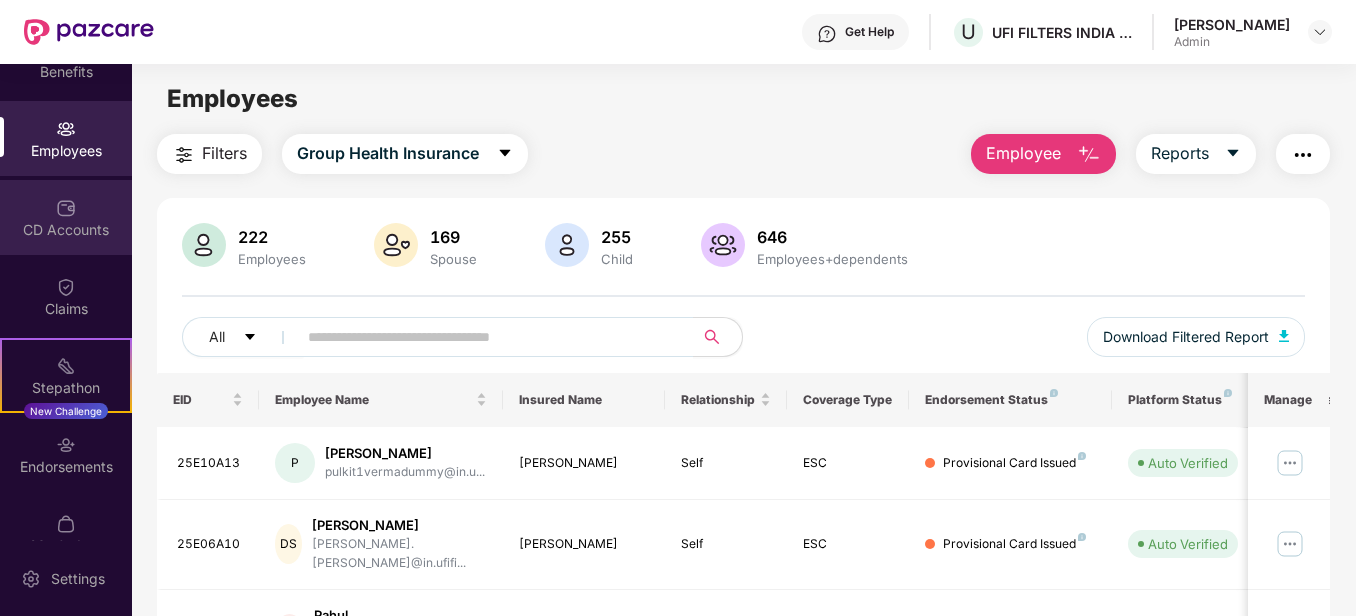 click at bounding box center [66, 208] 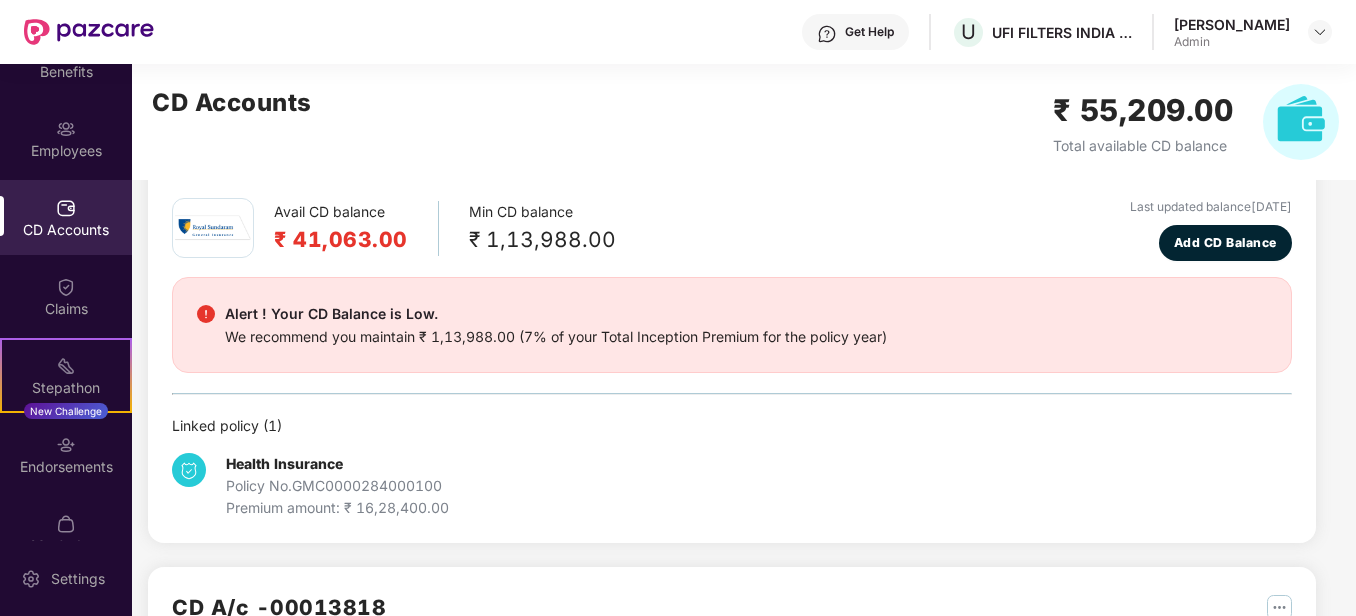 scroll, scrollTop: 0, scrollLeft: 0, axis: both 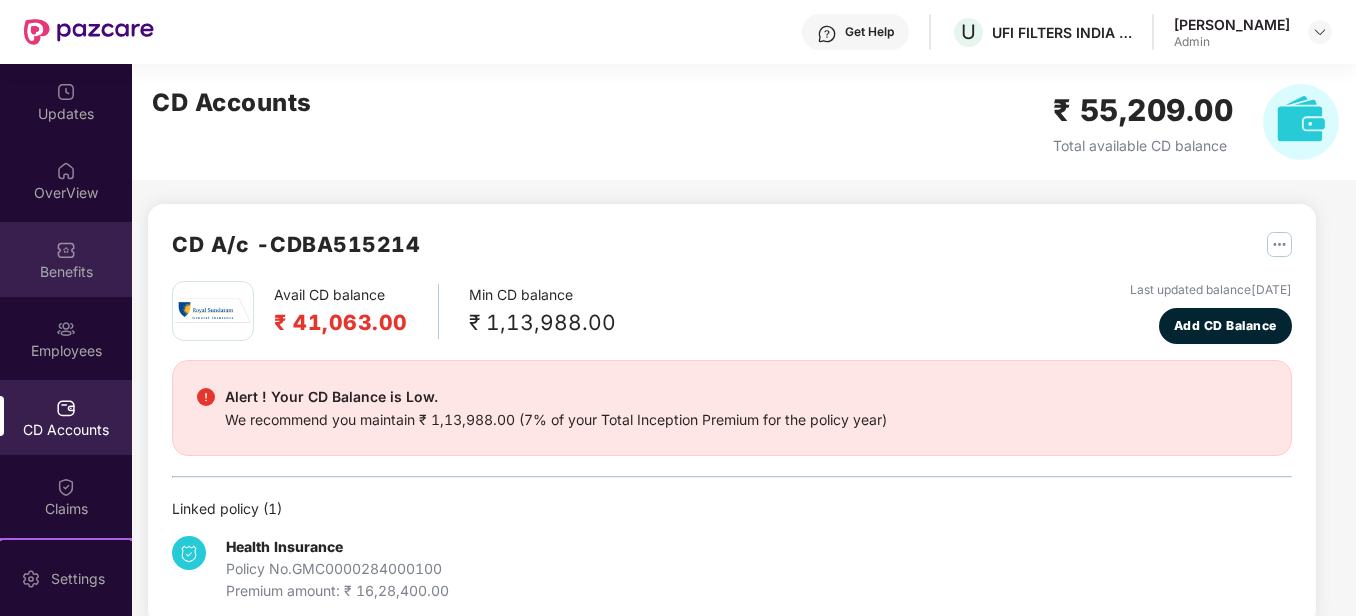 click at bounding box center (66, 250) 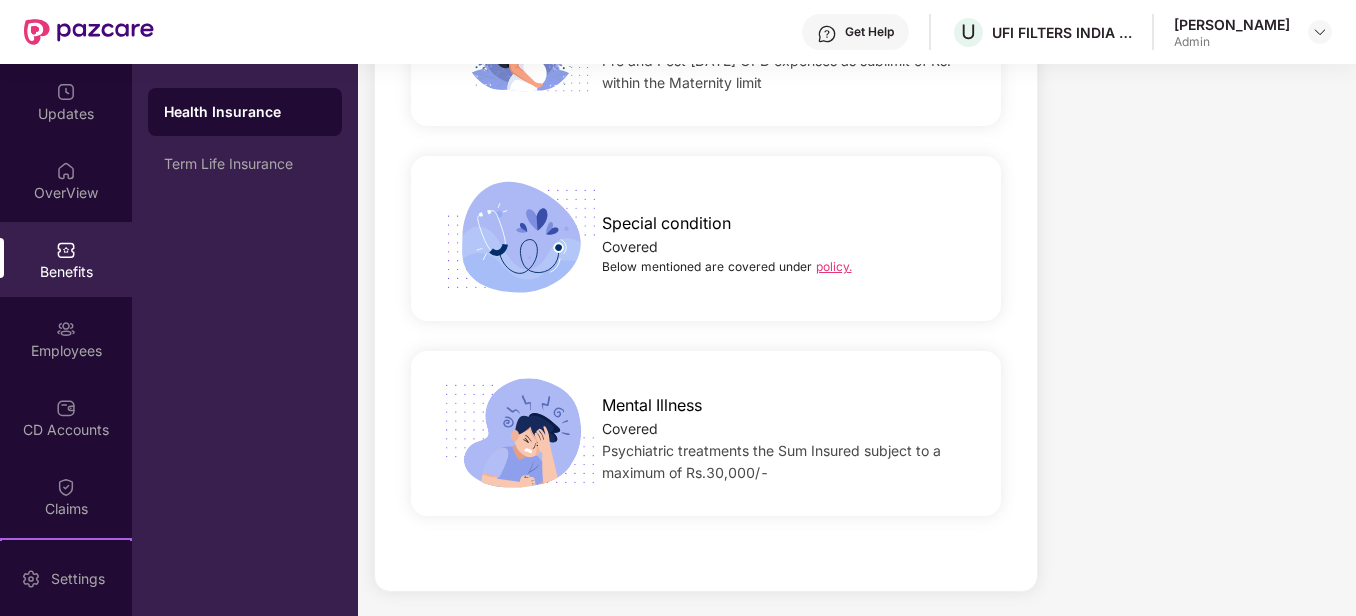 scroll, scrollTop: 2611, scrollLeft: 0, axis: vertical 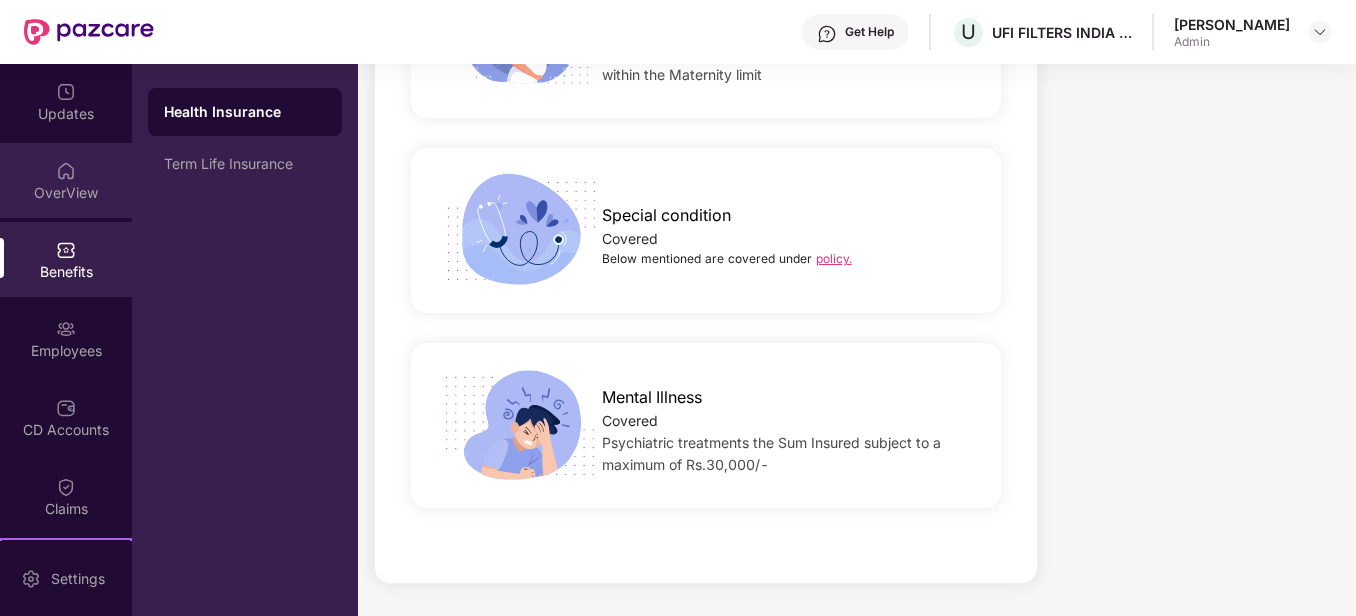 click at bounding box center [66, 171] 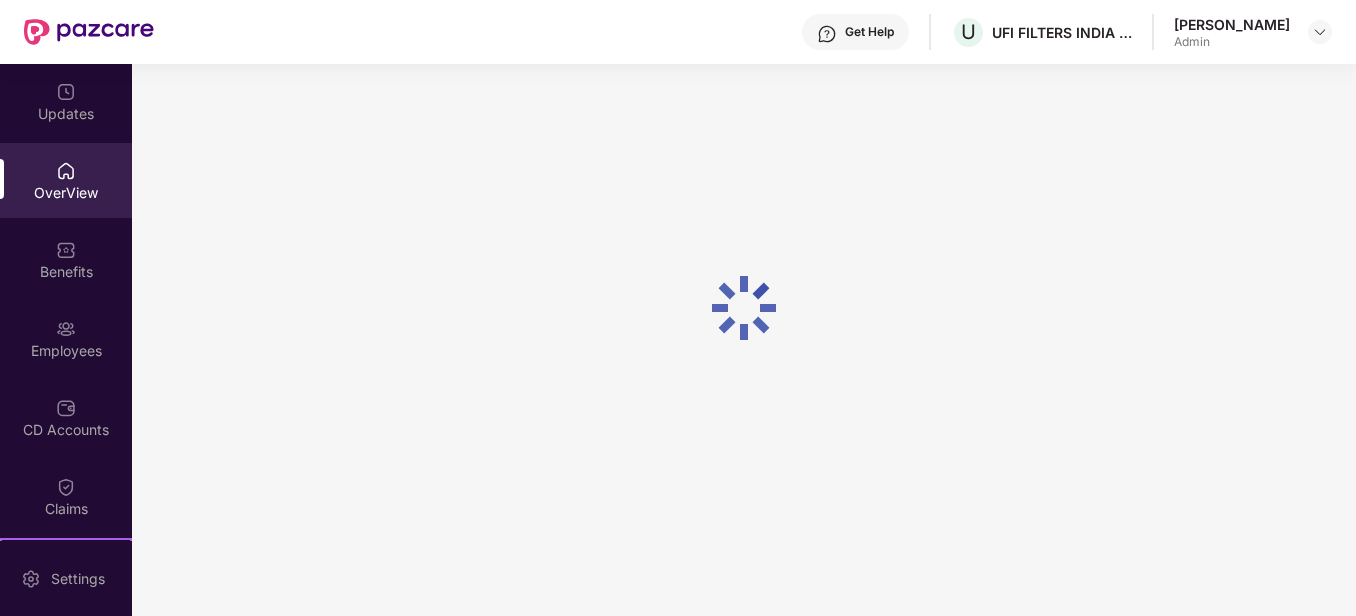 scroll, scrollTop: 64, scrollLeft: 0, axis: vertical 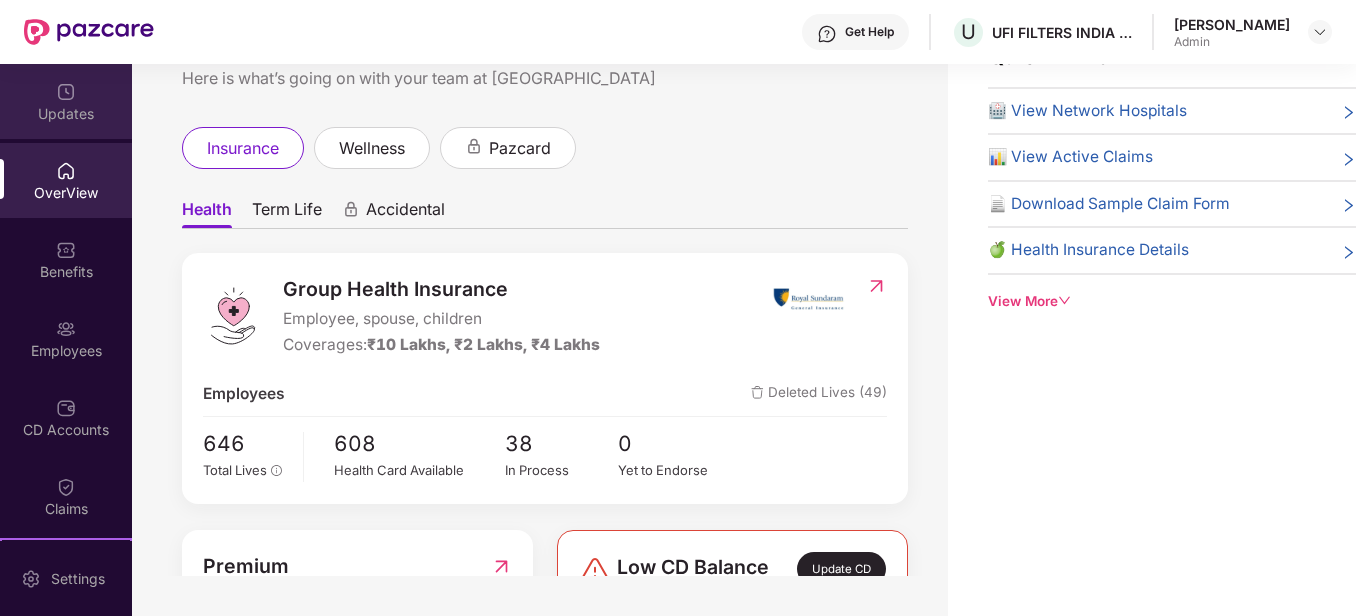click on "Updates" at bounding box center [66, 114] 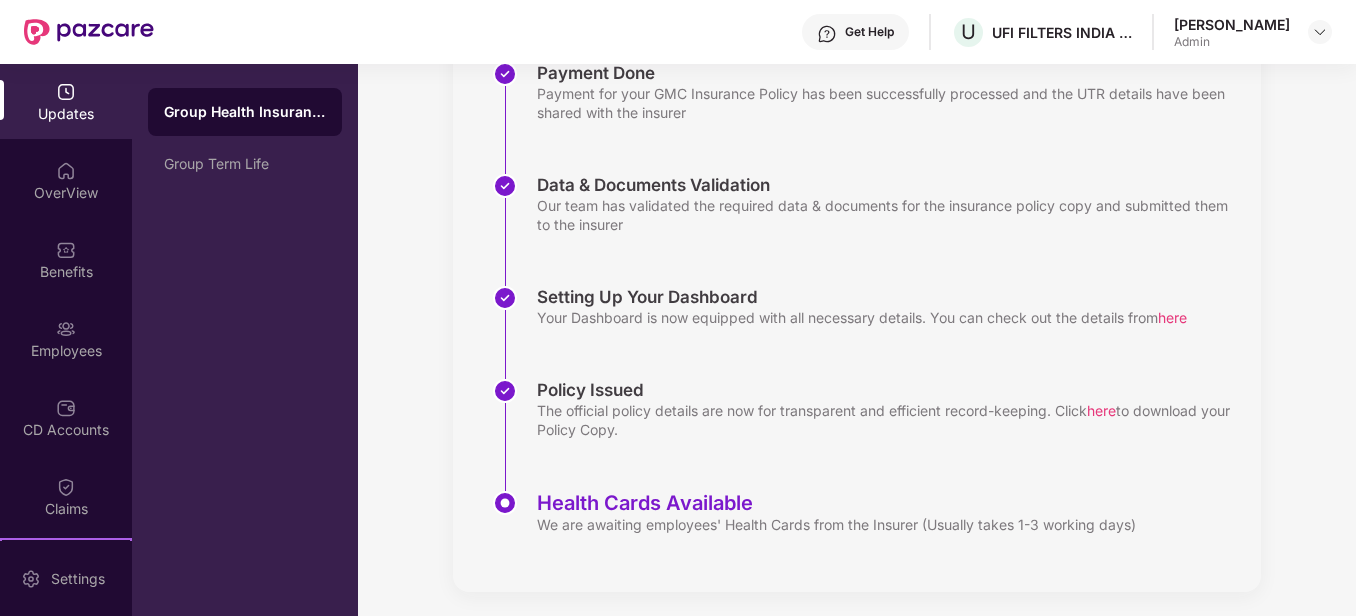 scroll, scrollTop: 335, scrollLeft: 0, axis: vertical 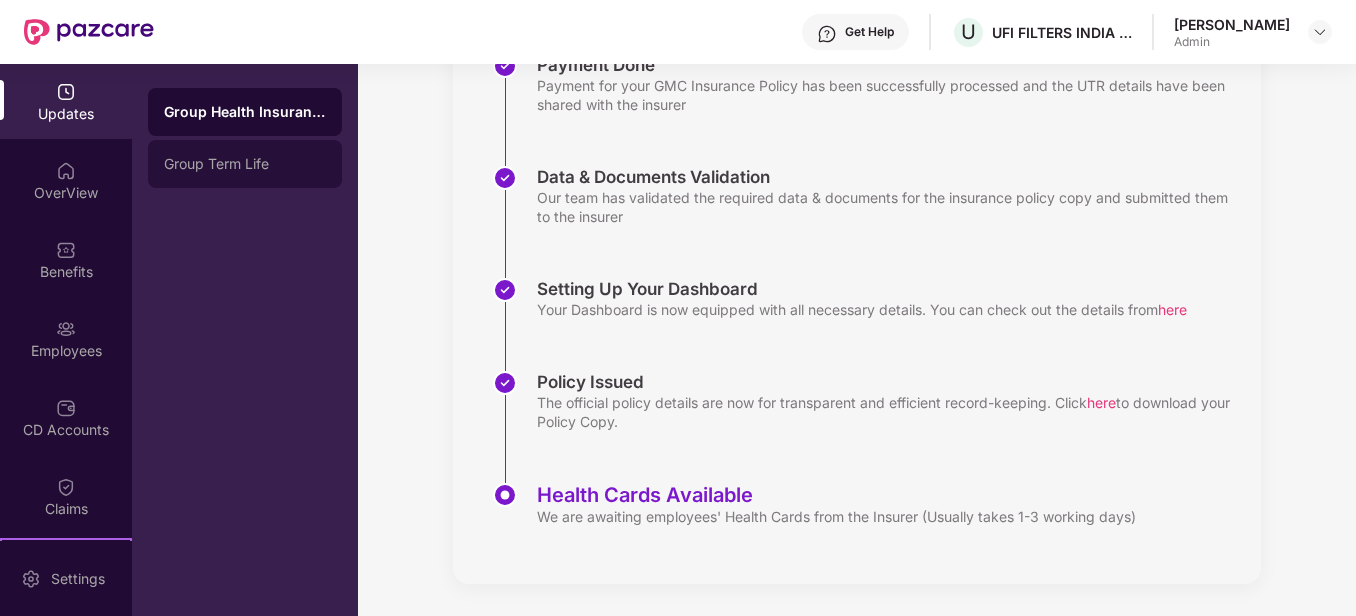 click on "Group Term Life" at bounding box center (245, 164) 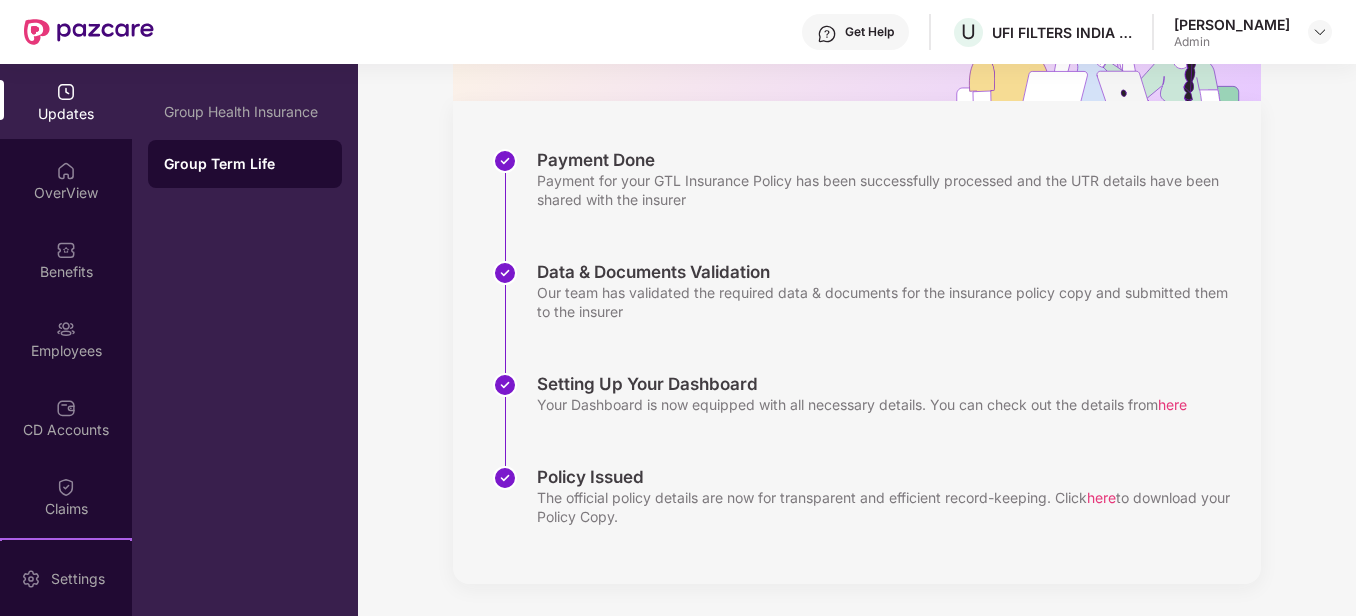 click on "Payment for your GTL Insurance Policy has been successfully processed and the UTR details have been shared with the insurer" at bounding box center (889, 190) 